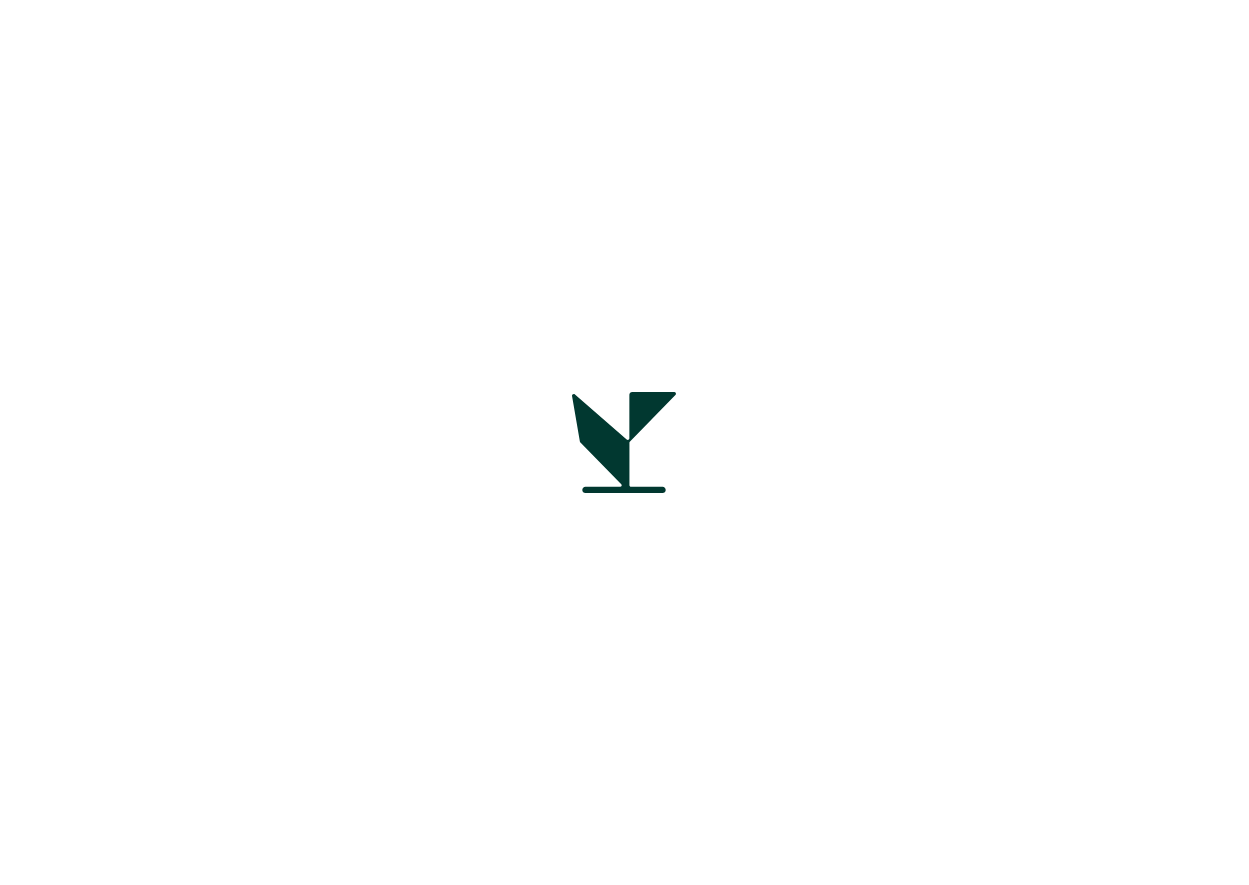 scroll, scrollTop: 0, scrollLeft: 0, axis: both 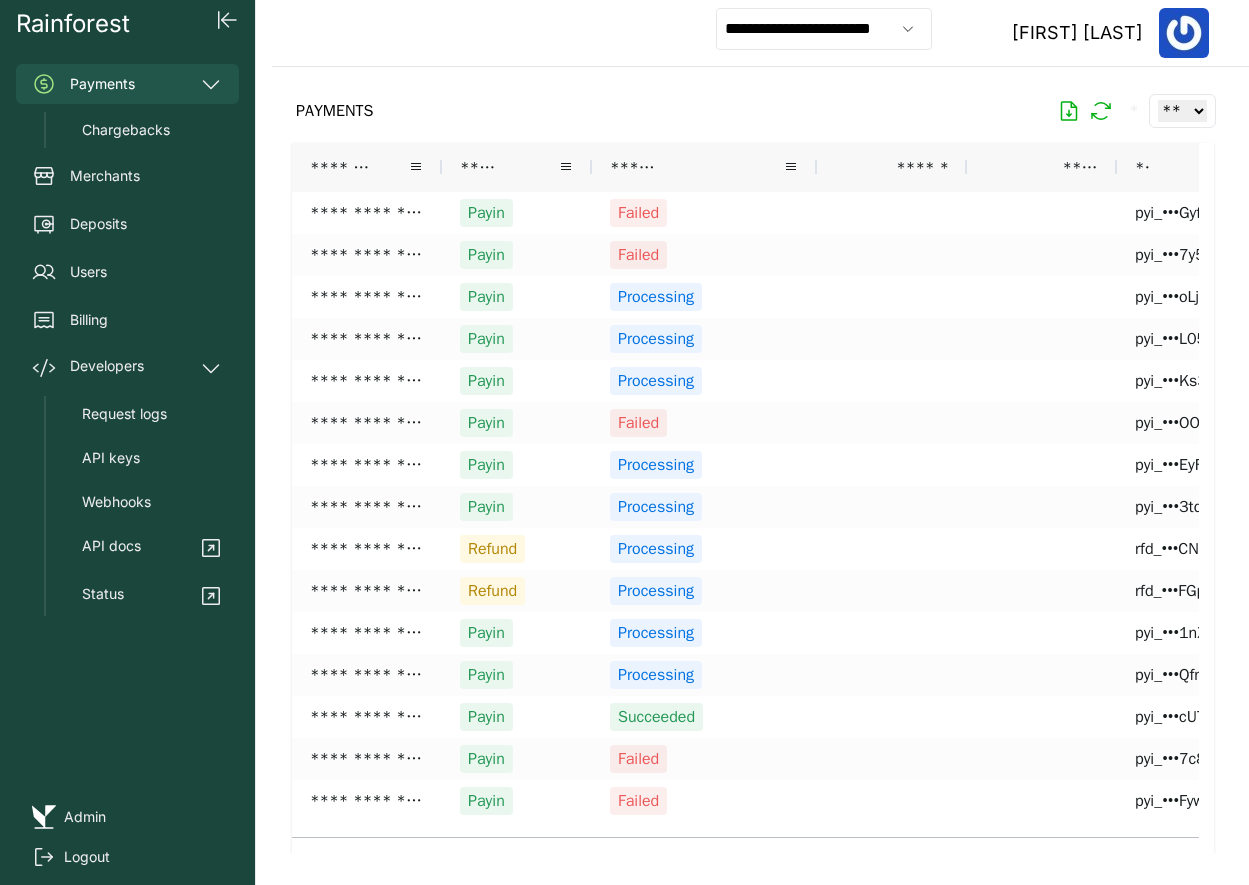 click on "**********" at bounding box center (824, 29) 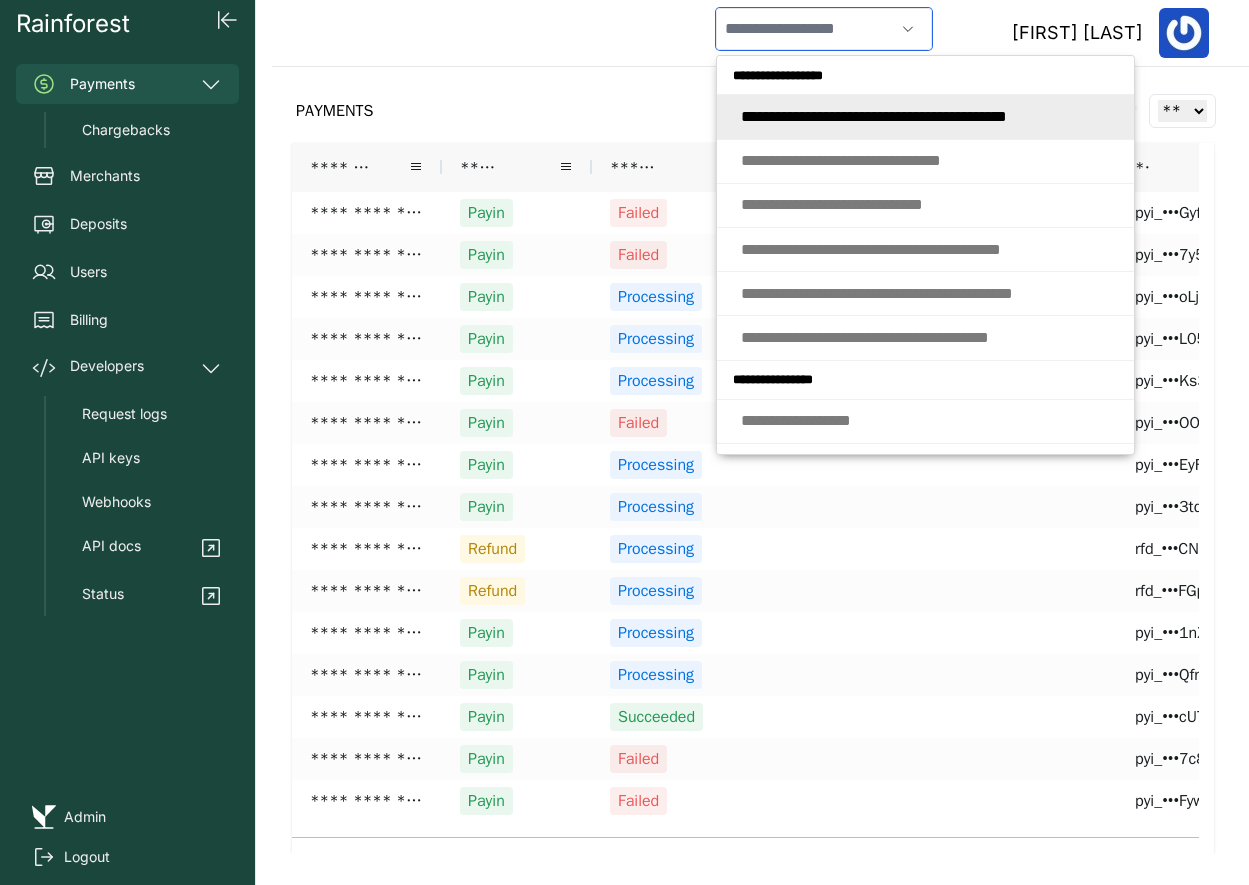 click at bounding box center [805, 29] 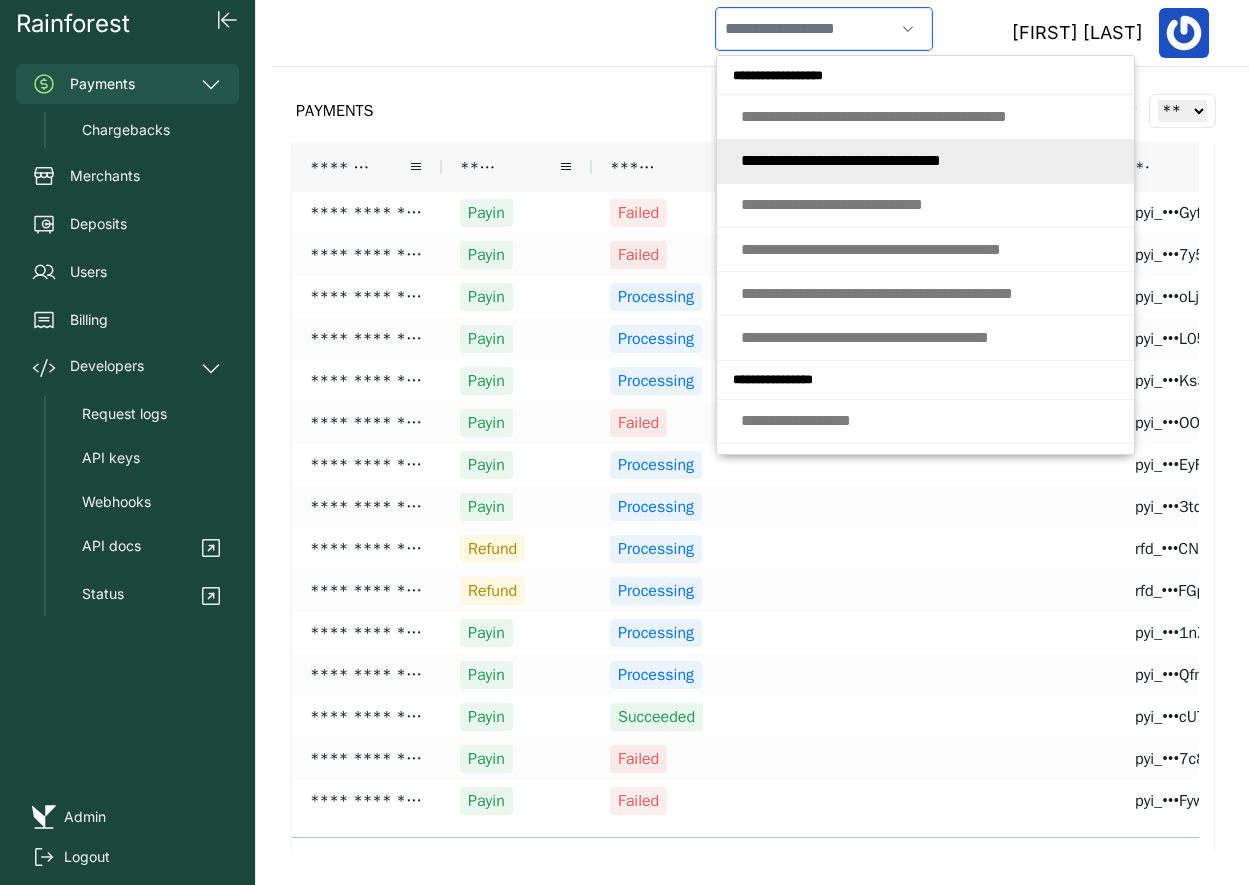 click on "* * * * * * * * * *   * * * * * * * *   *   * * * * *   * * * * *" at bounding box center (841, 160) 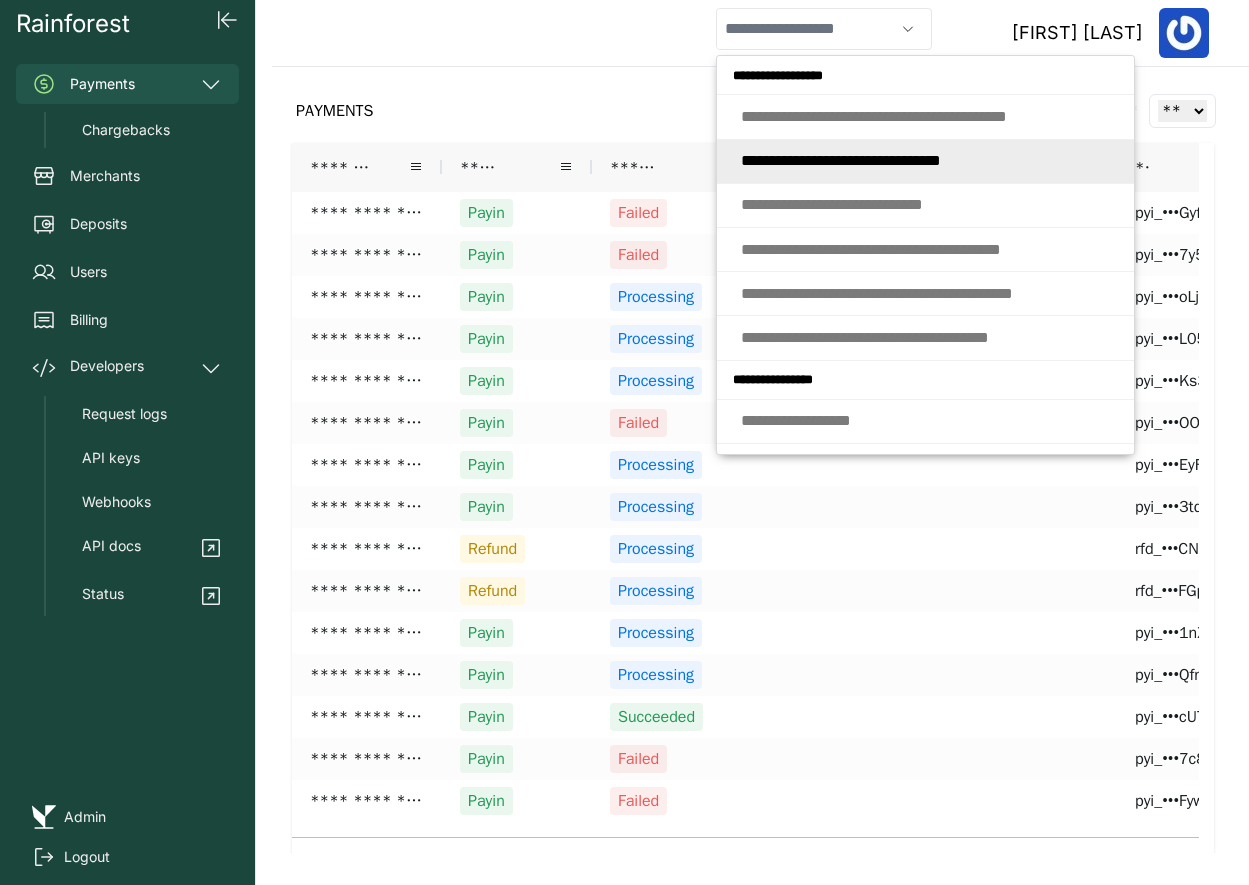 type on "**********" 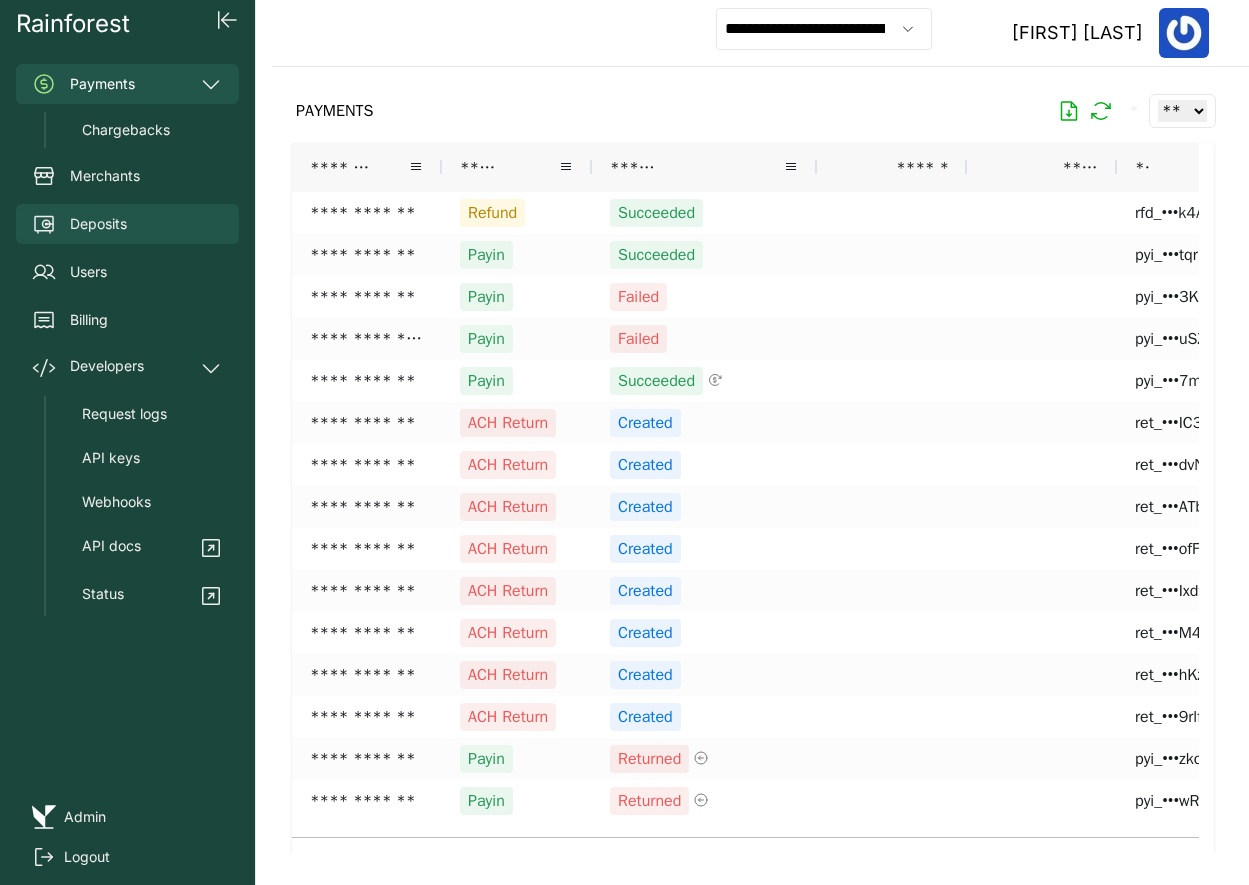 click on "Deposits" at bounding box center [98, 224] 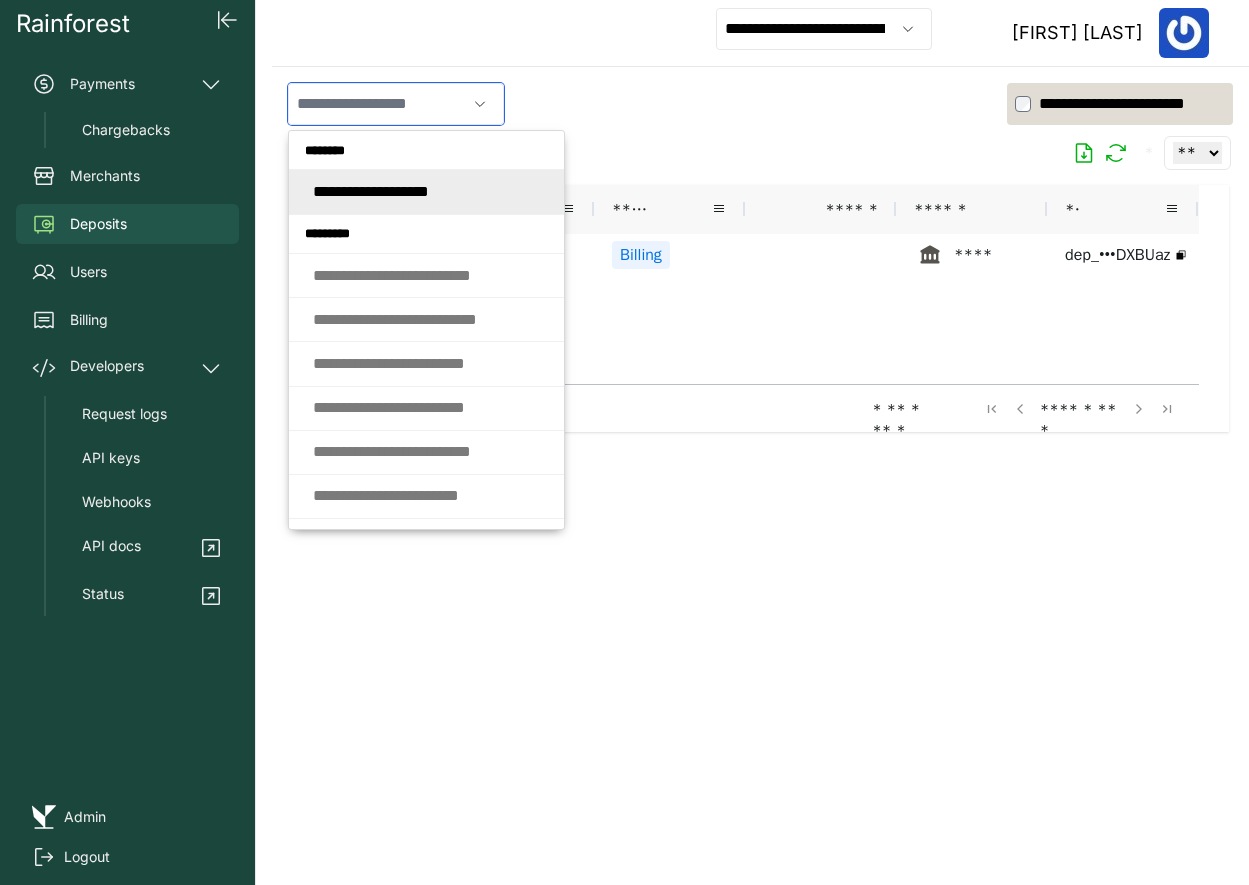 click at bounding box center [377, 104] 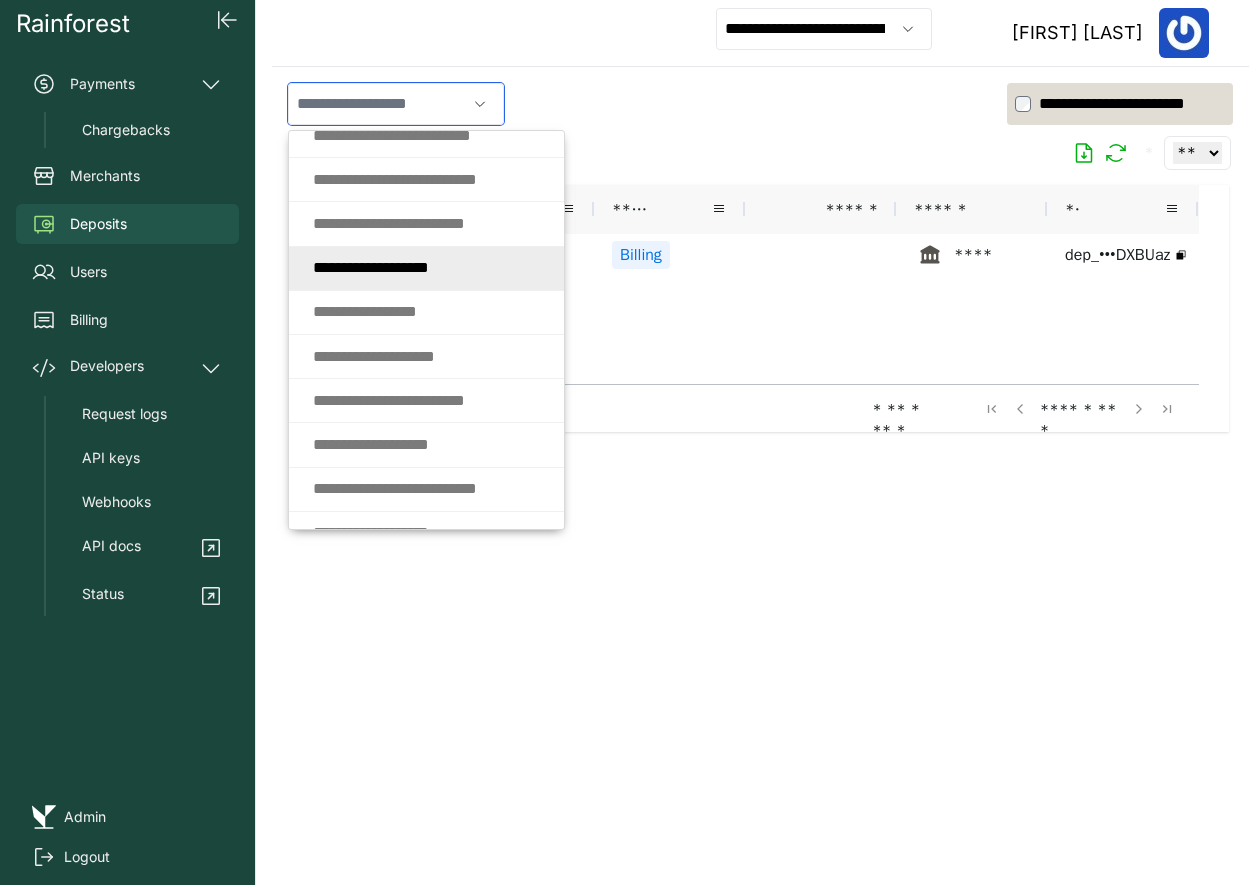 scroll, scrollTop: 475, scrollLeft: 0, axis: vertical 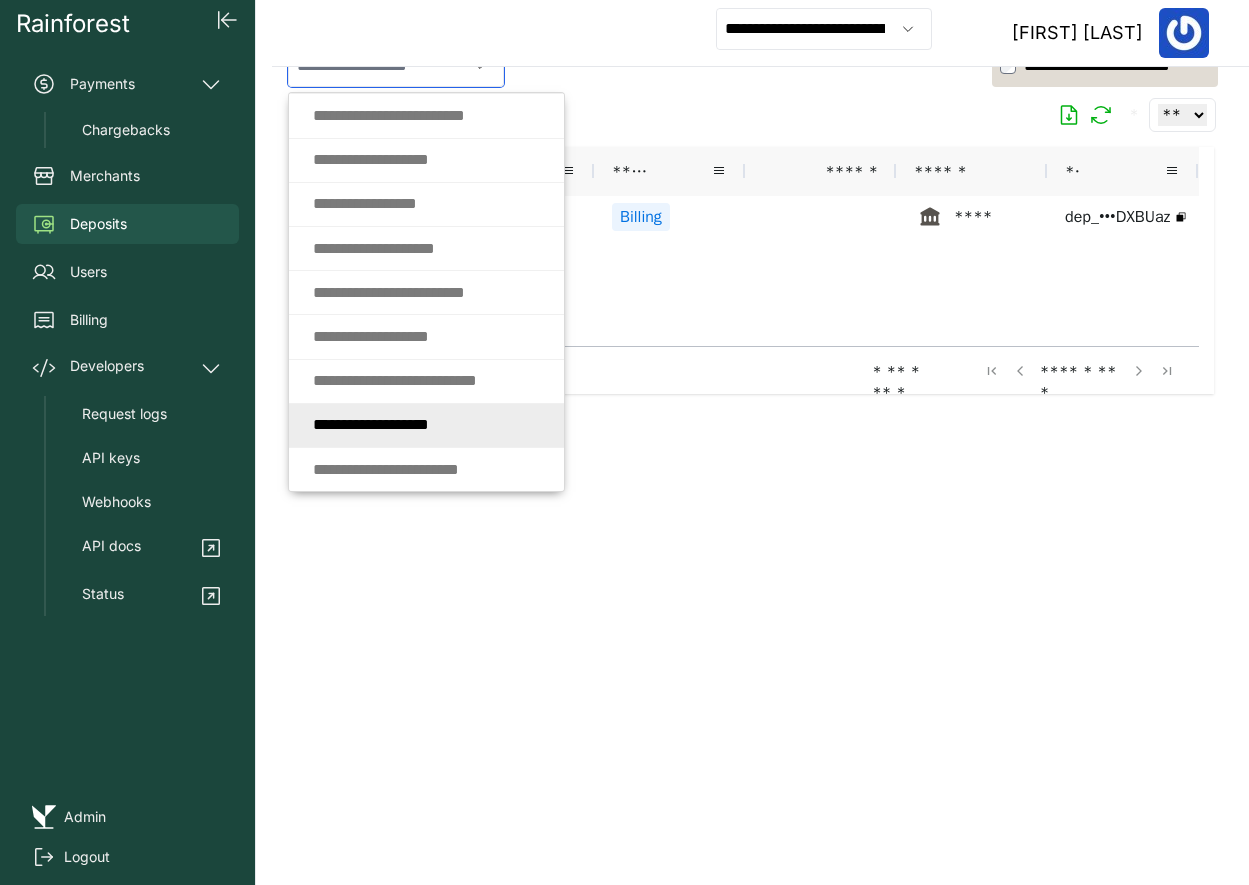 click on "* * * * * * * * * *   * * * *   * * *" at bounding box center (371, 424) 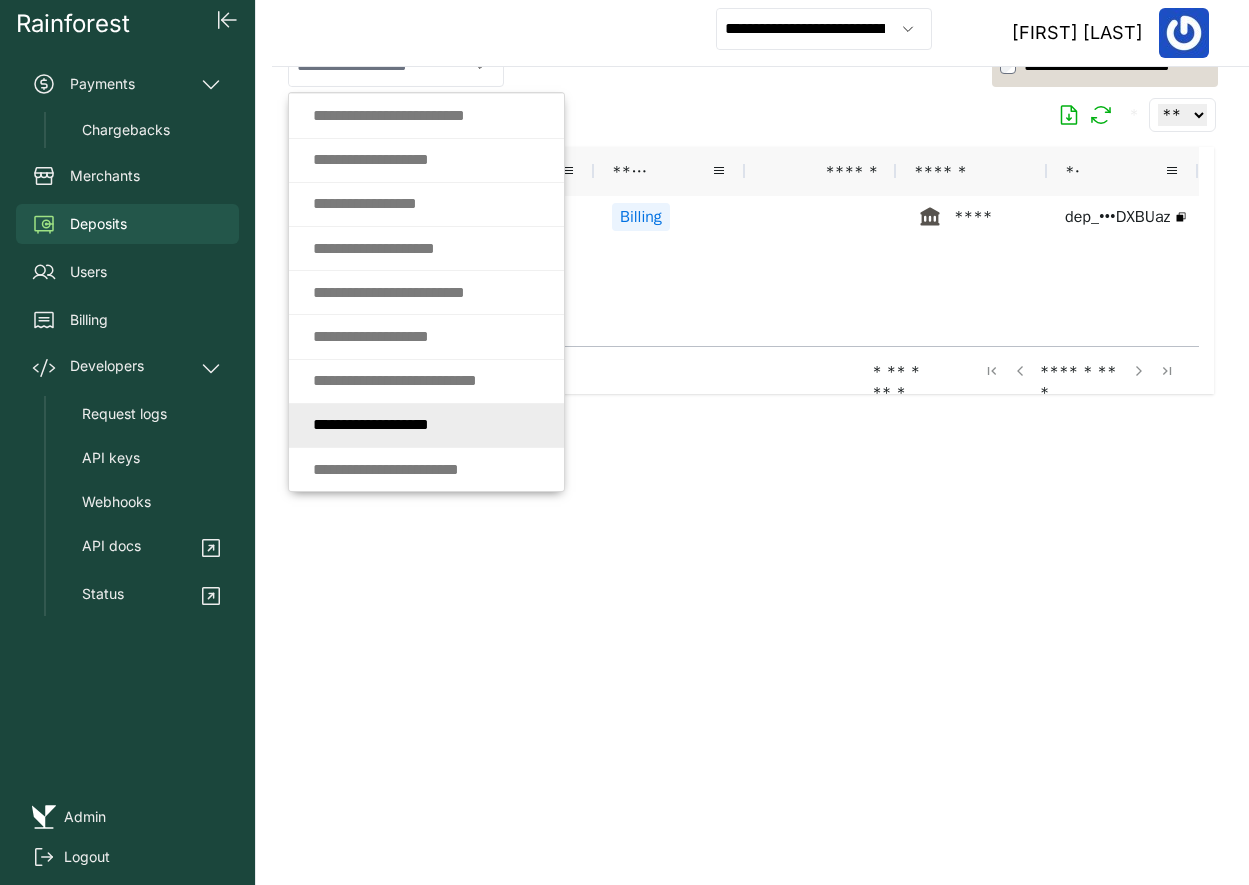 type on "**********" 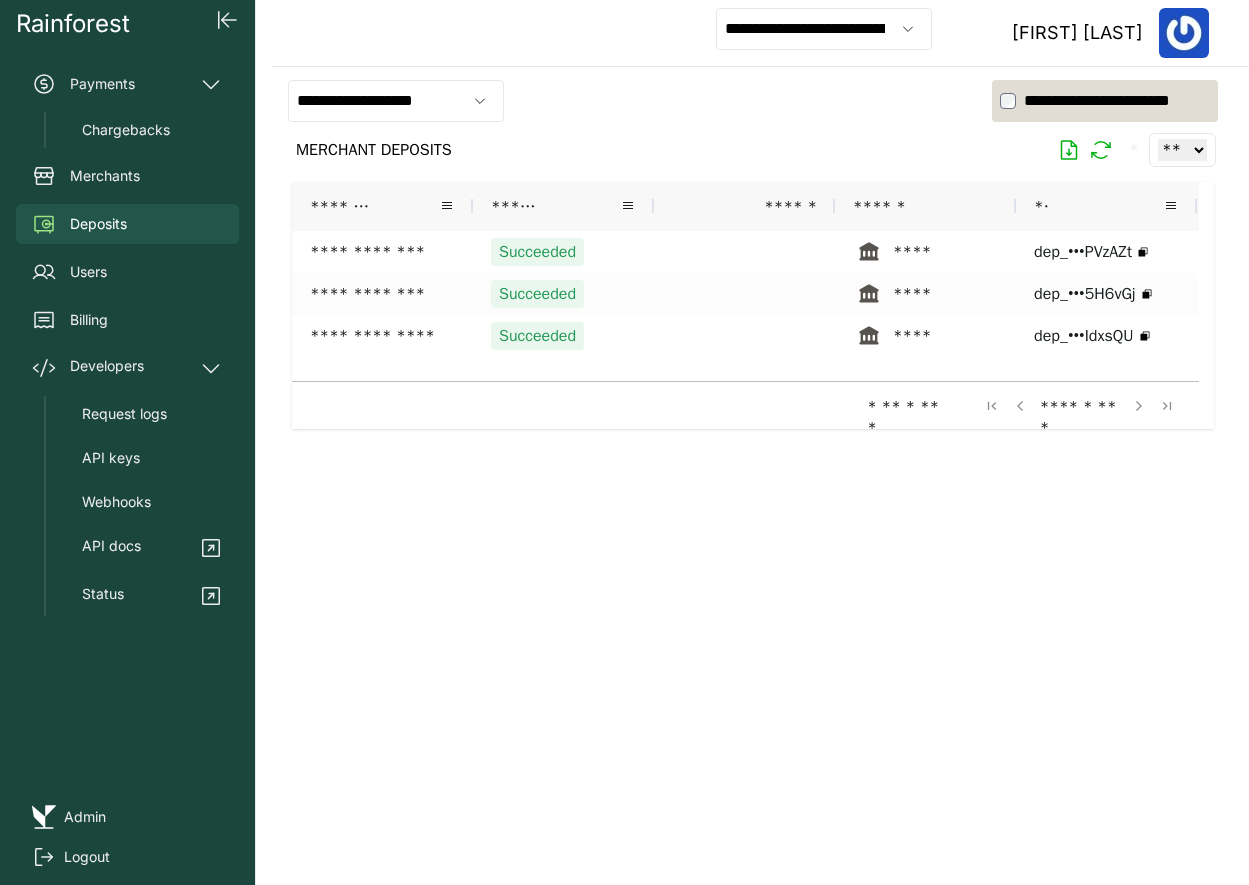 scroll, scrollTop: 0, scrollLeft: 0, axis: both 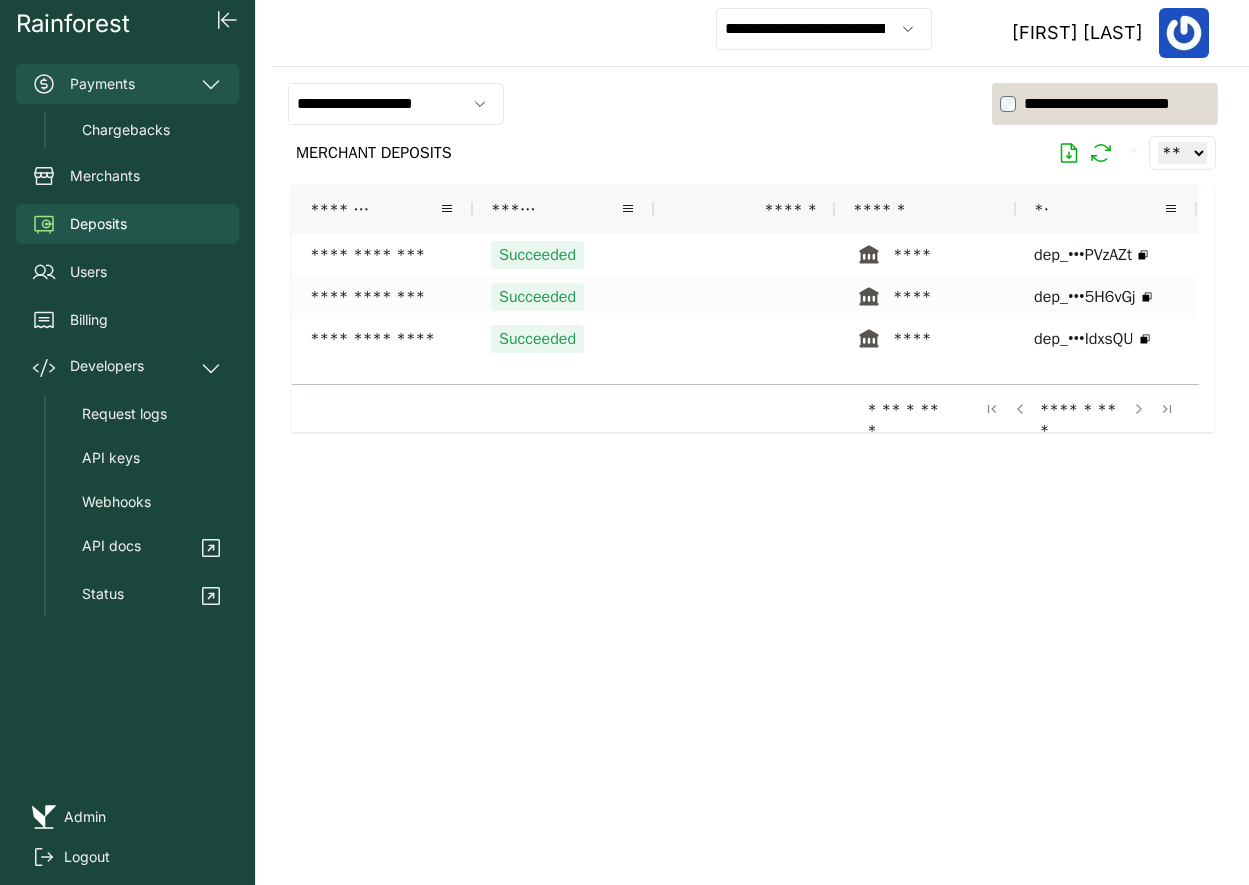 click on "Payments" at bounding box center [127, 84] 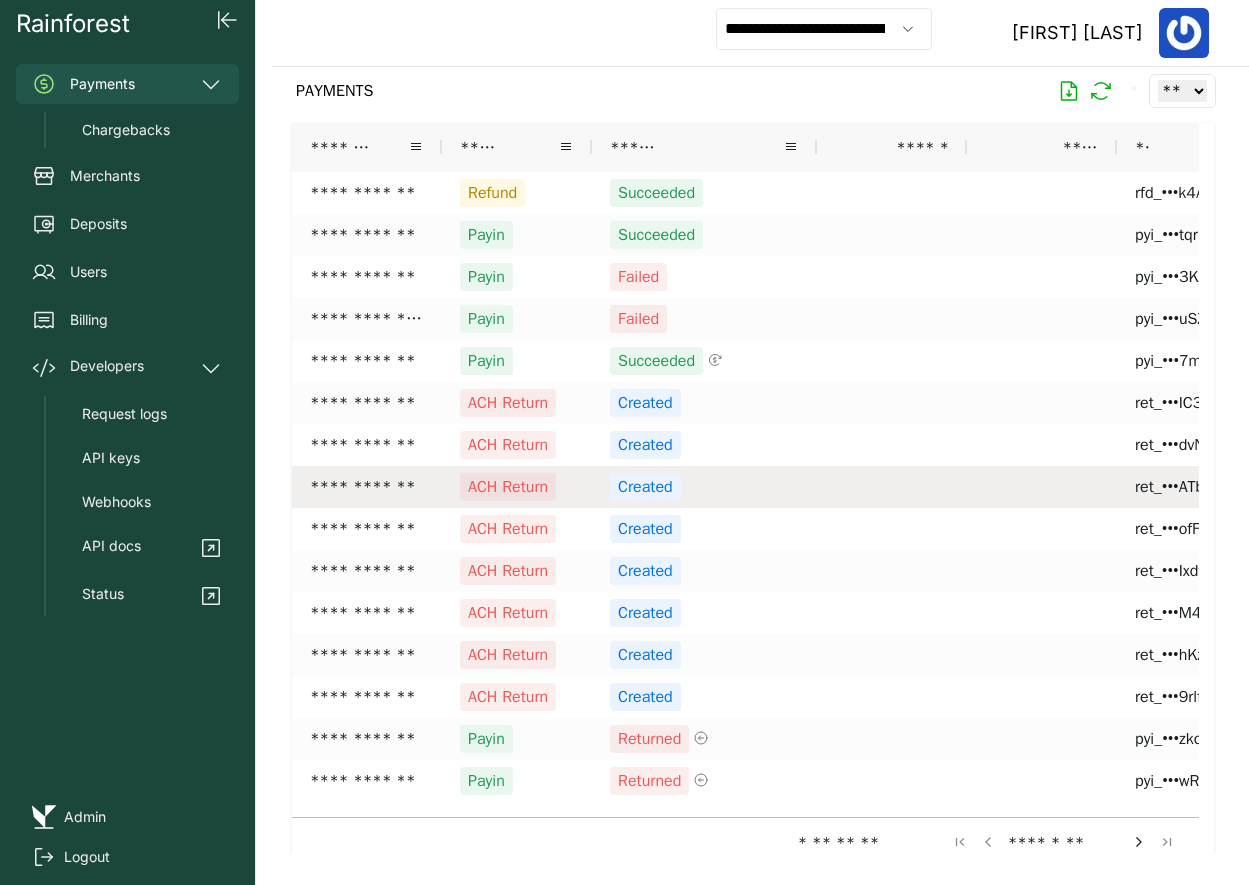 scroll, scrollTop: 0, scrollLeft: 0, axis: both 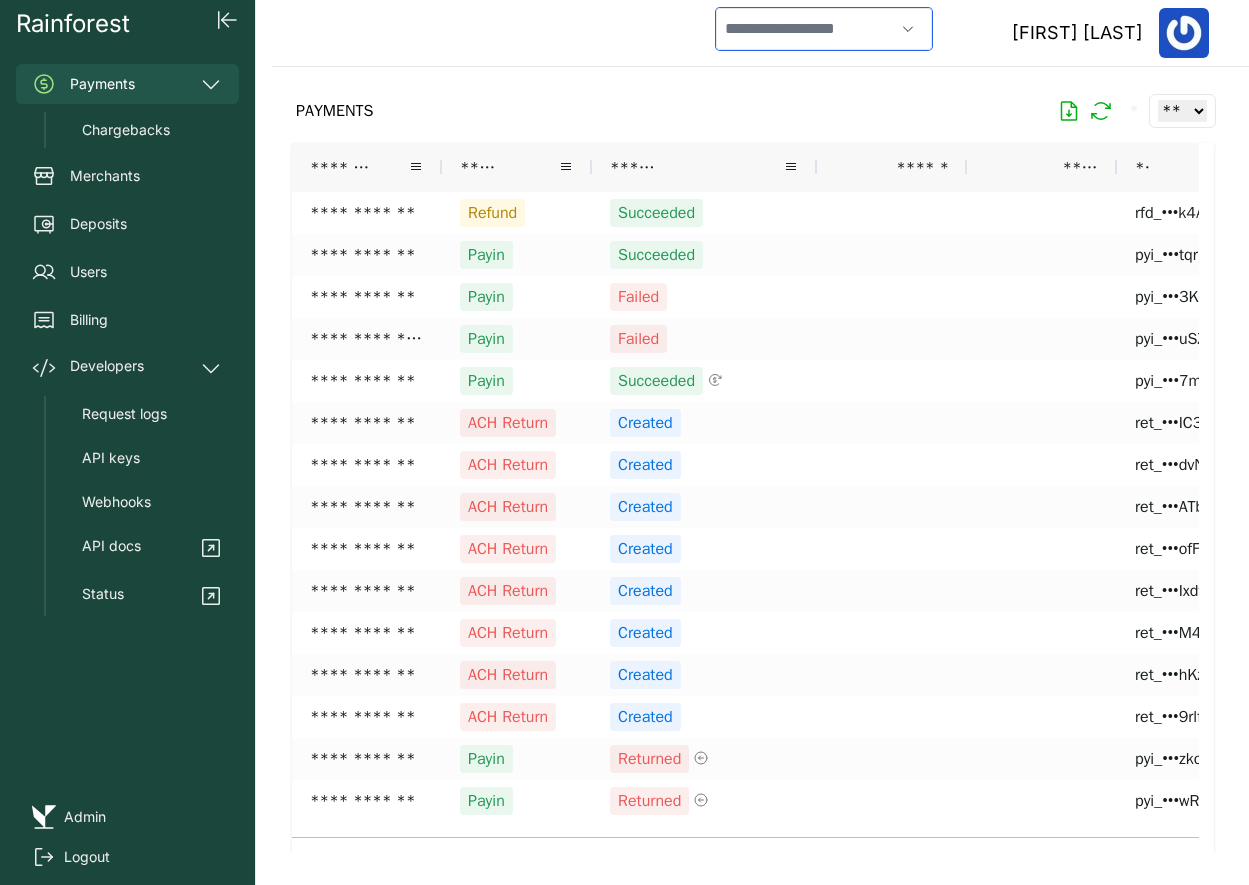 click at bounding box center [805, 29] 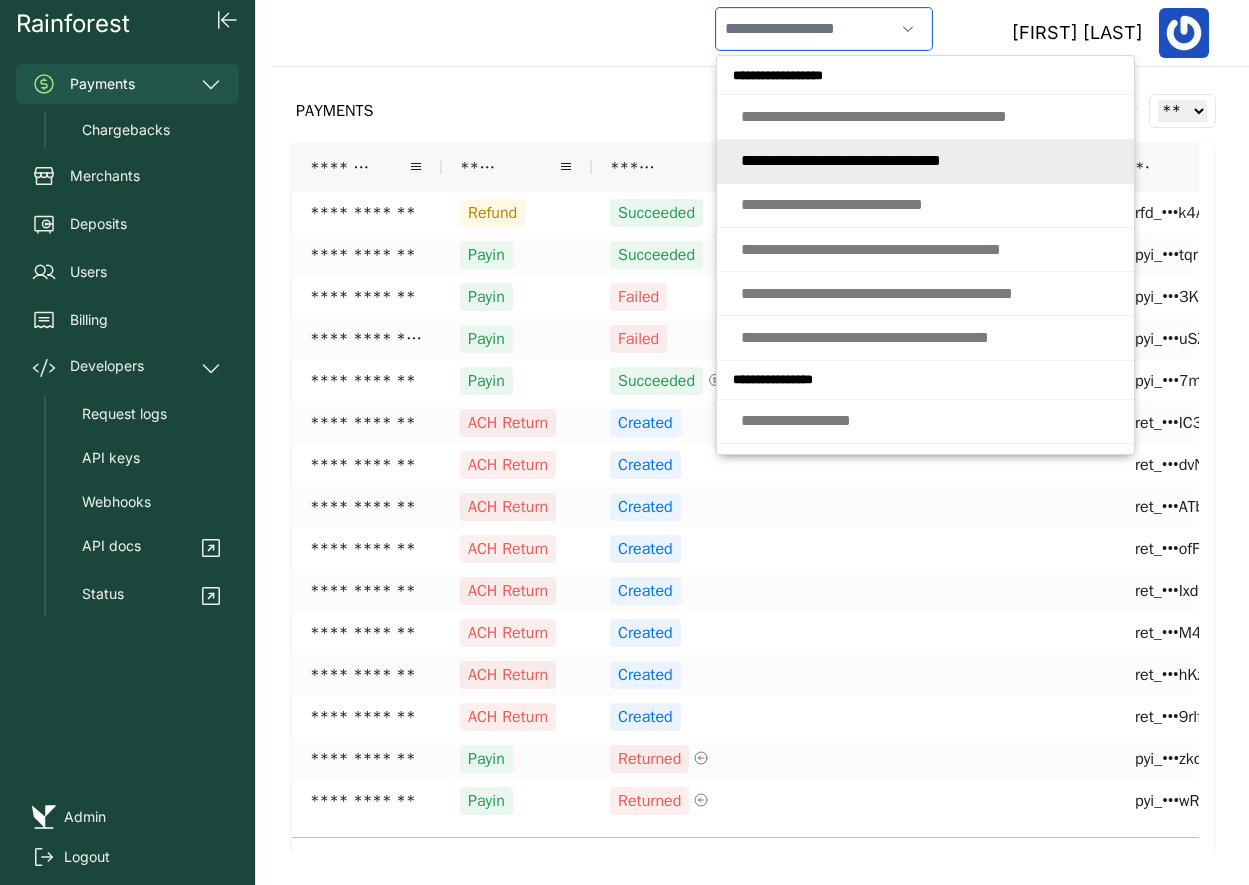 click on "* * * * * * * * * *   * * * * * * * *   *   * * * * *   * * * * *" at bounding box center [841, 160] 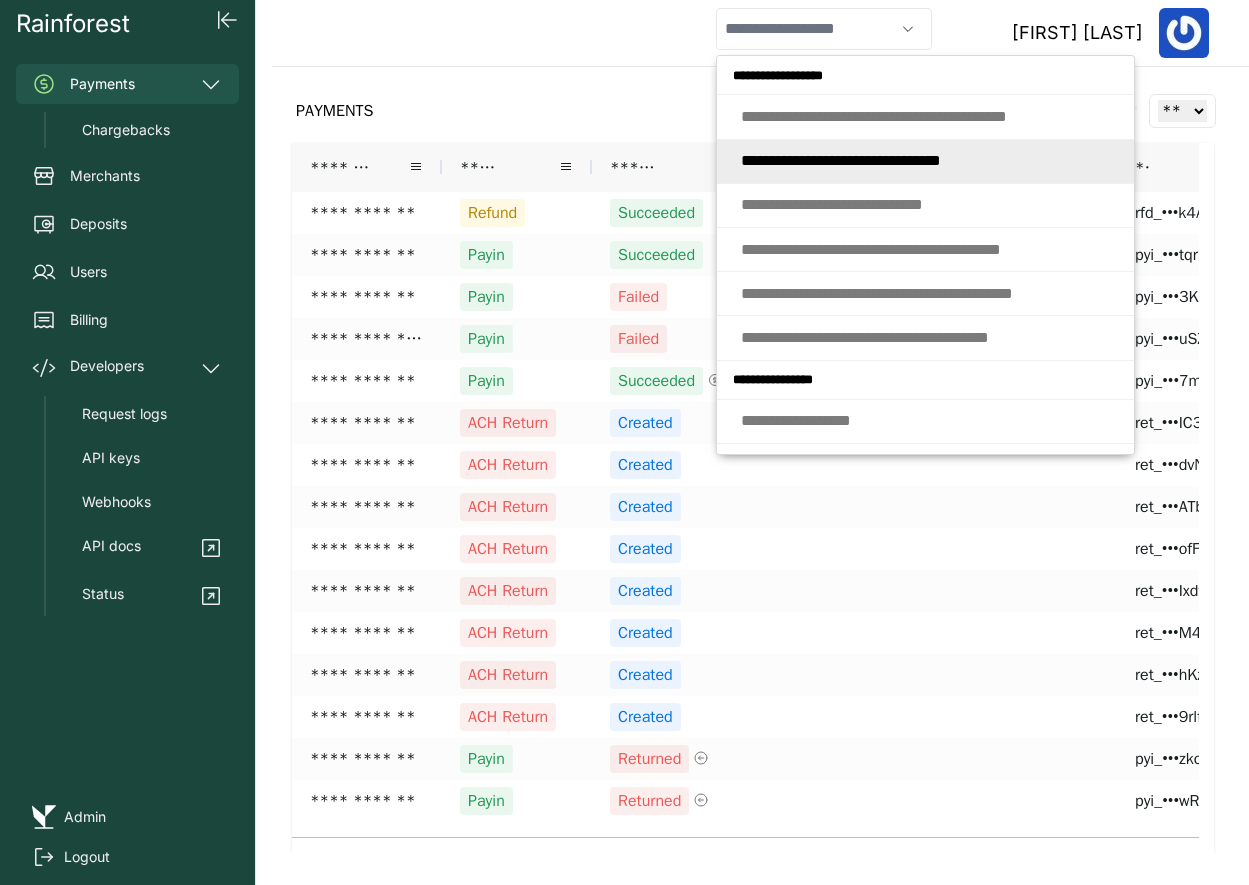 type on "**********" 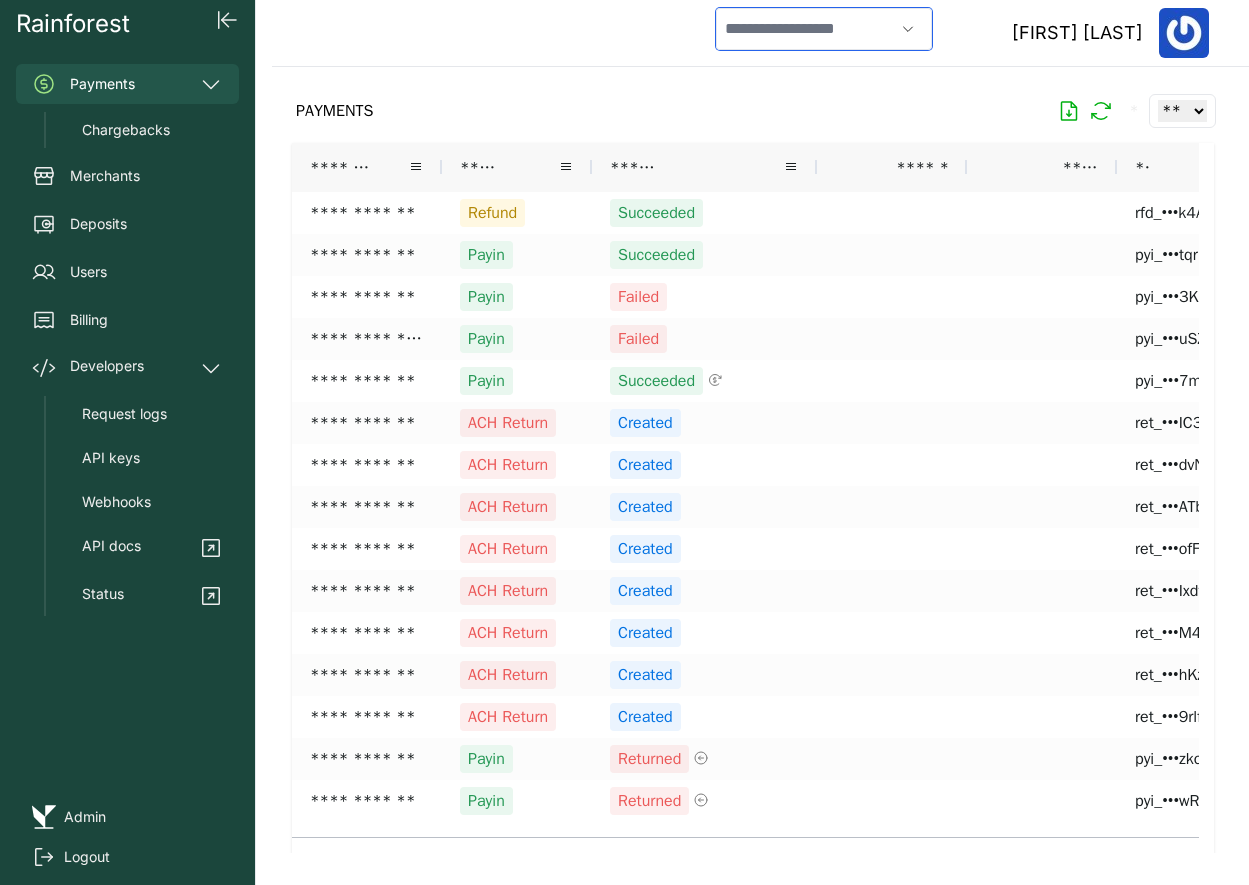 click at bounding box center [805, 29] 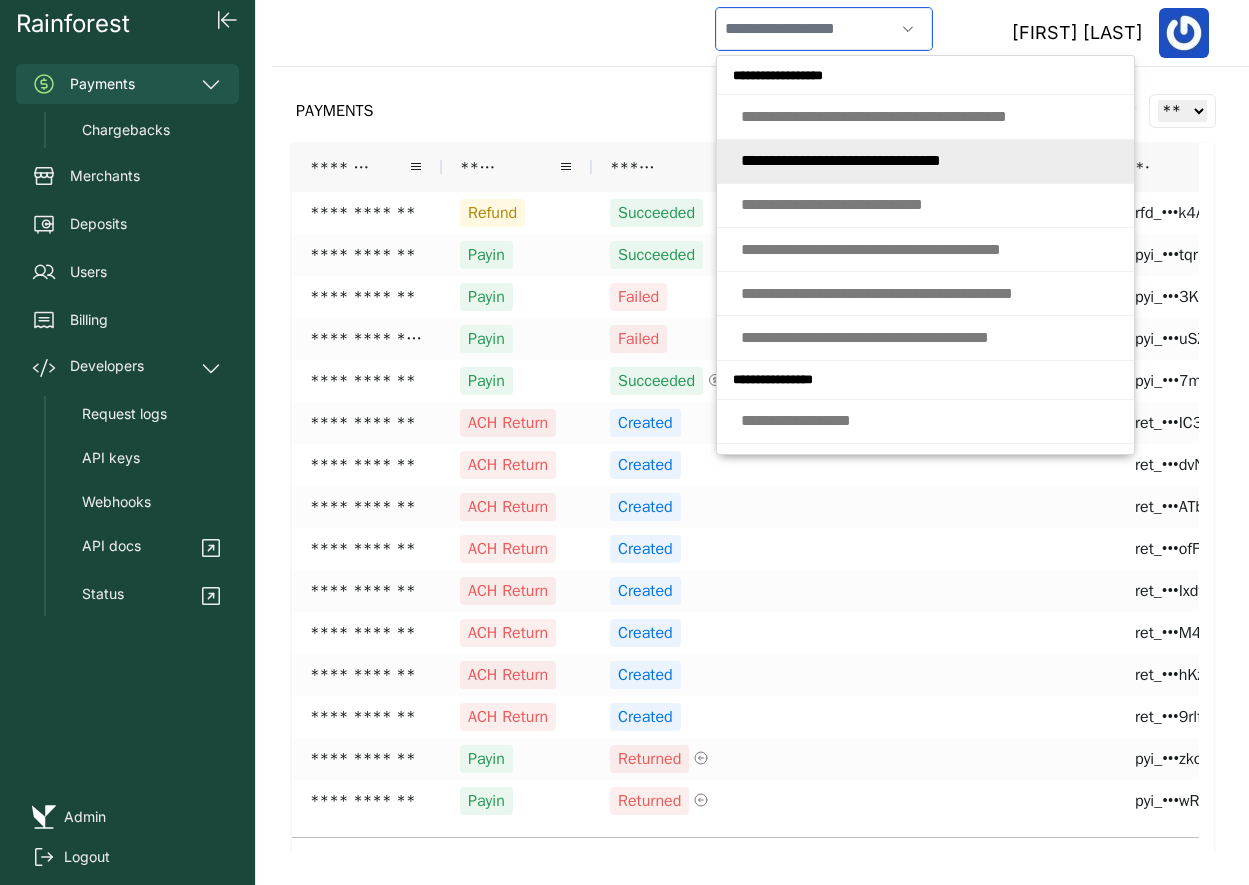 click on "* * * * * * * * * *   * * * * * * * *   *   * * * * *   * * * * *" at bounding box center [841, 160] 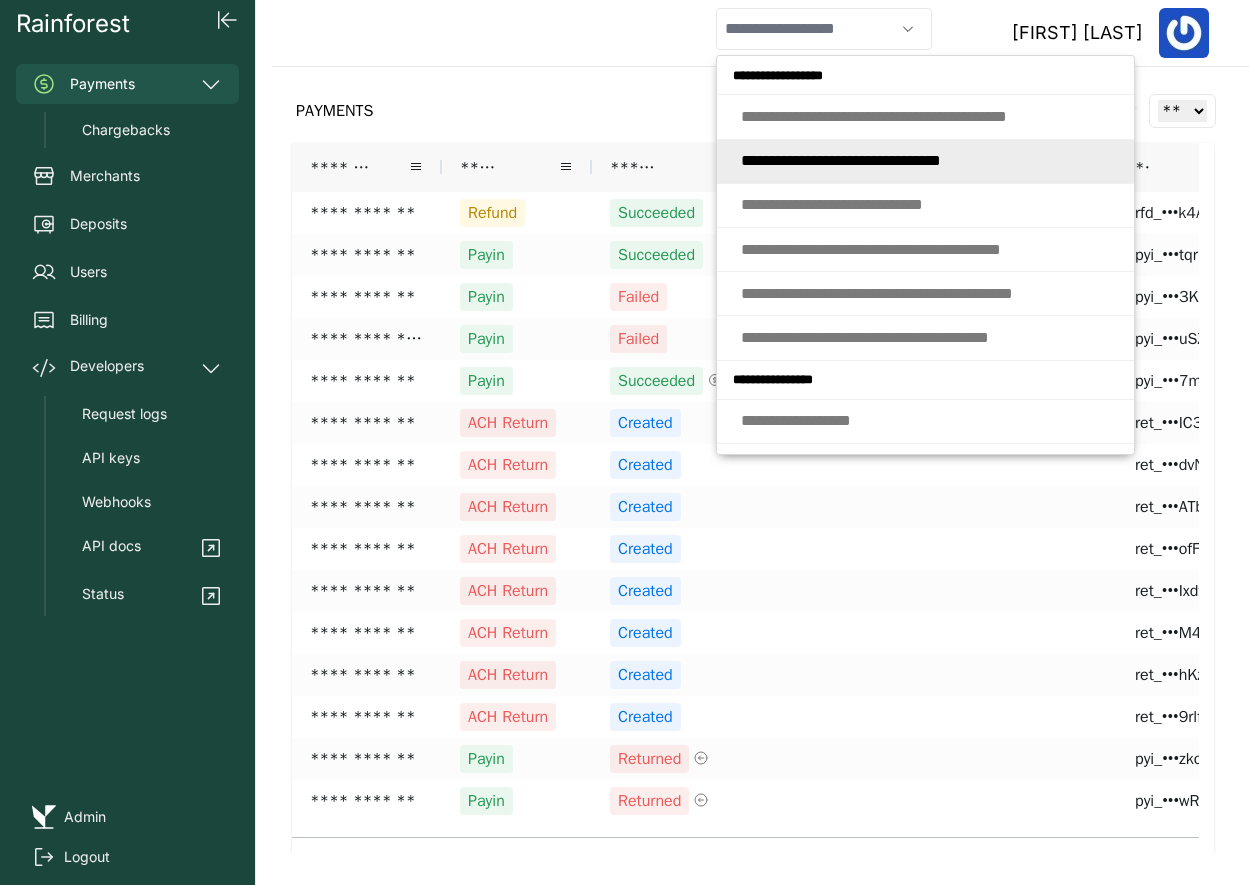 type on "**********" 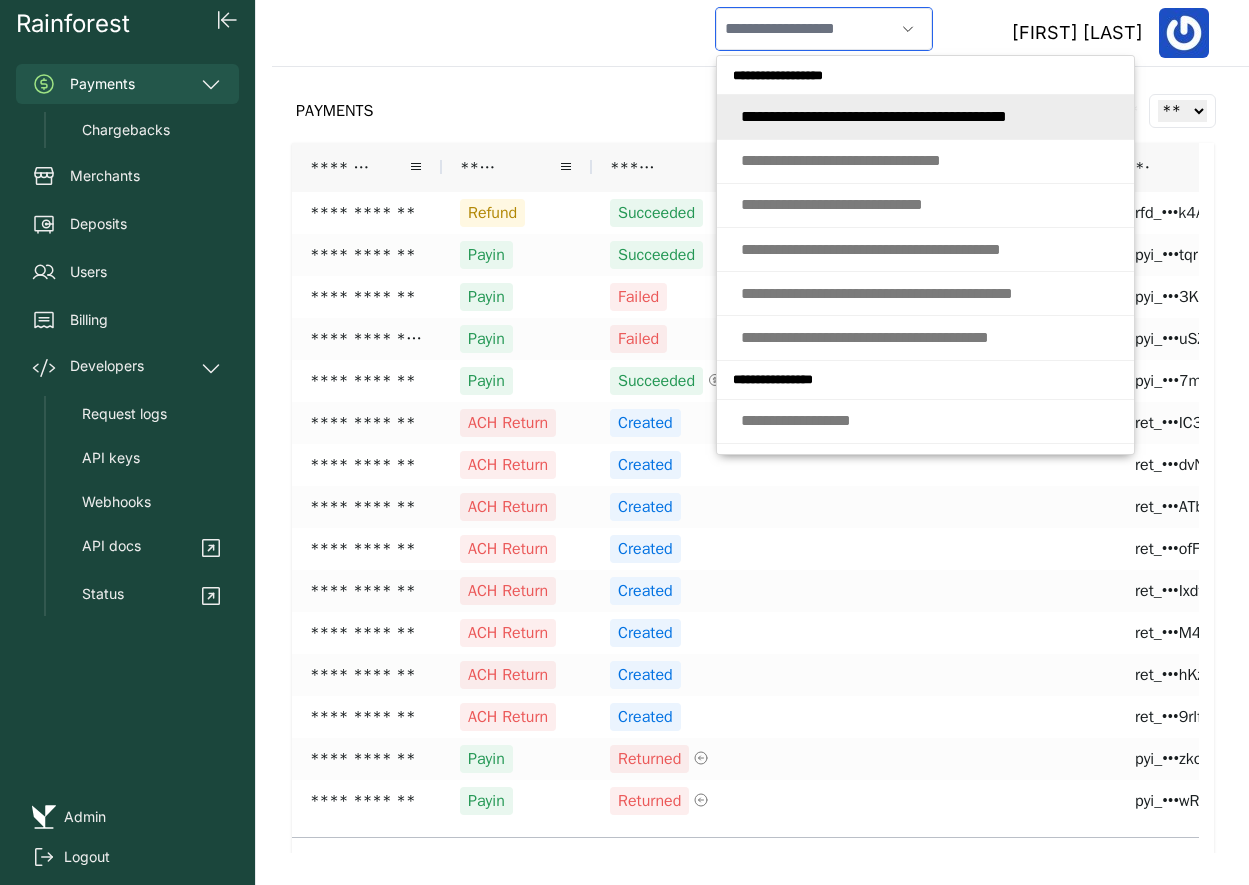 click at bounding box center [805, 29] 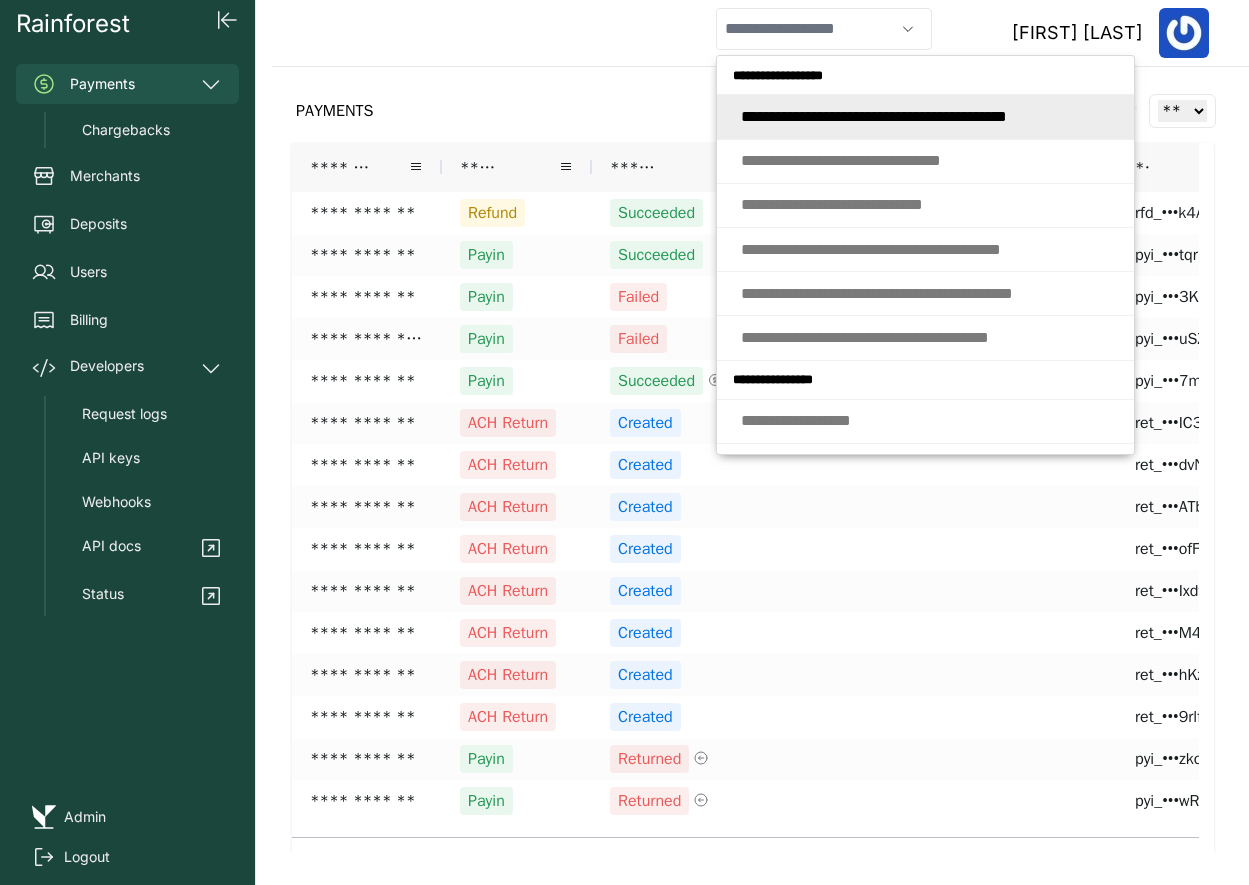 type on "**********" 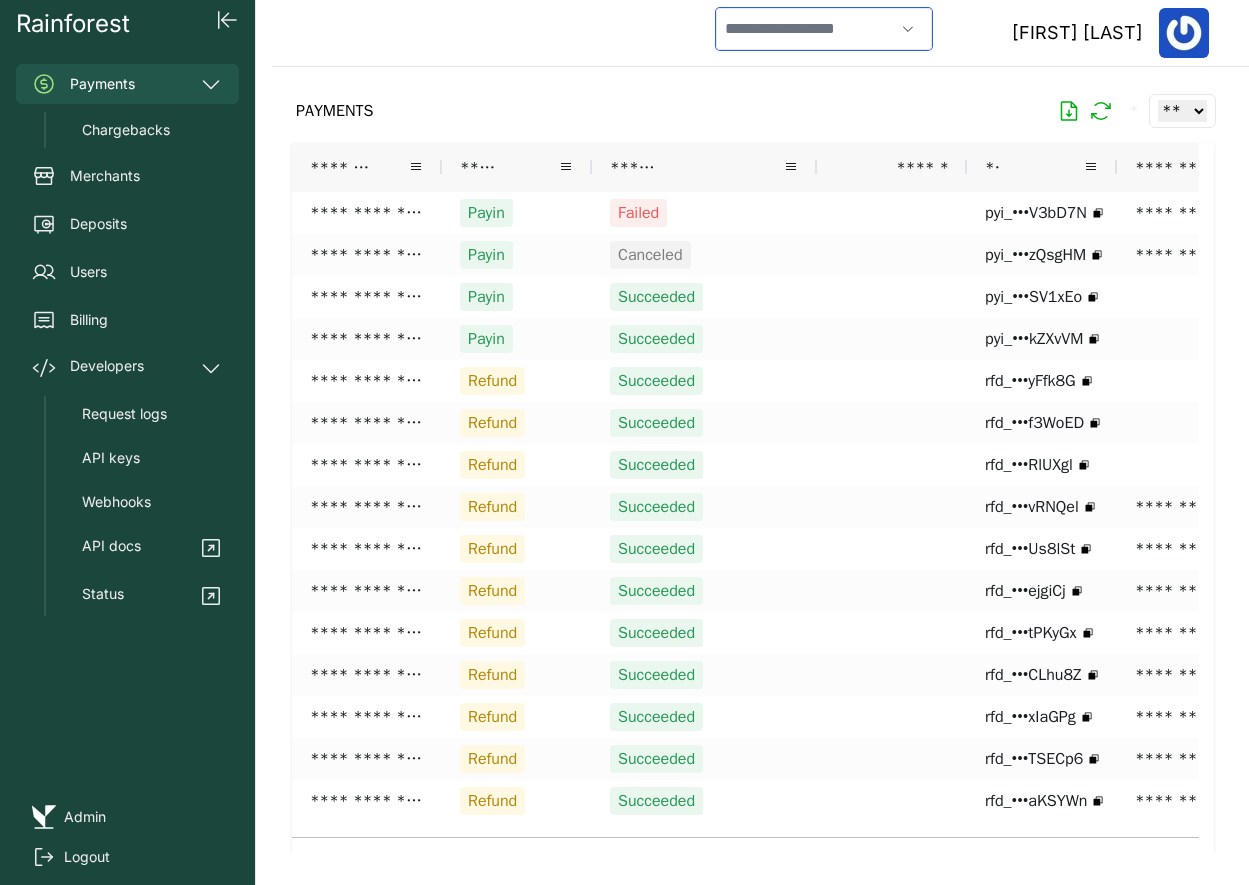 click at bounding box center (805, 29) 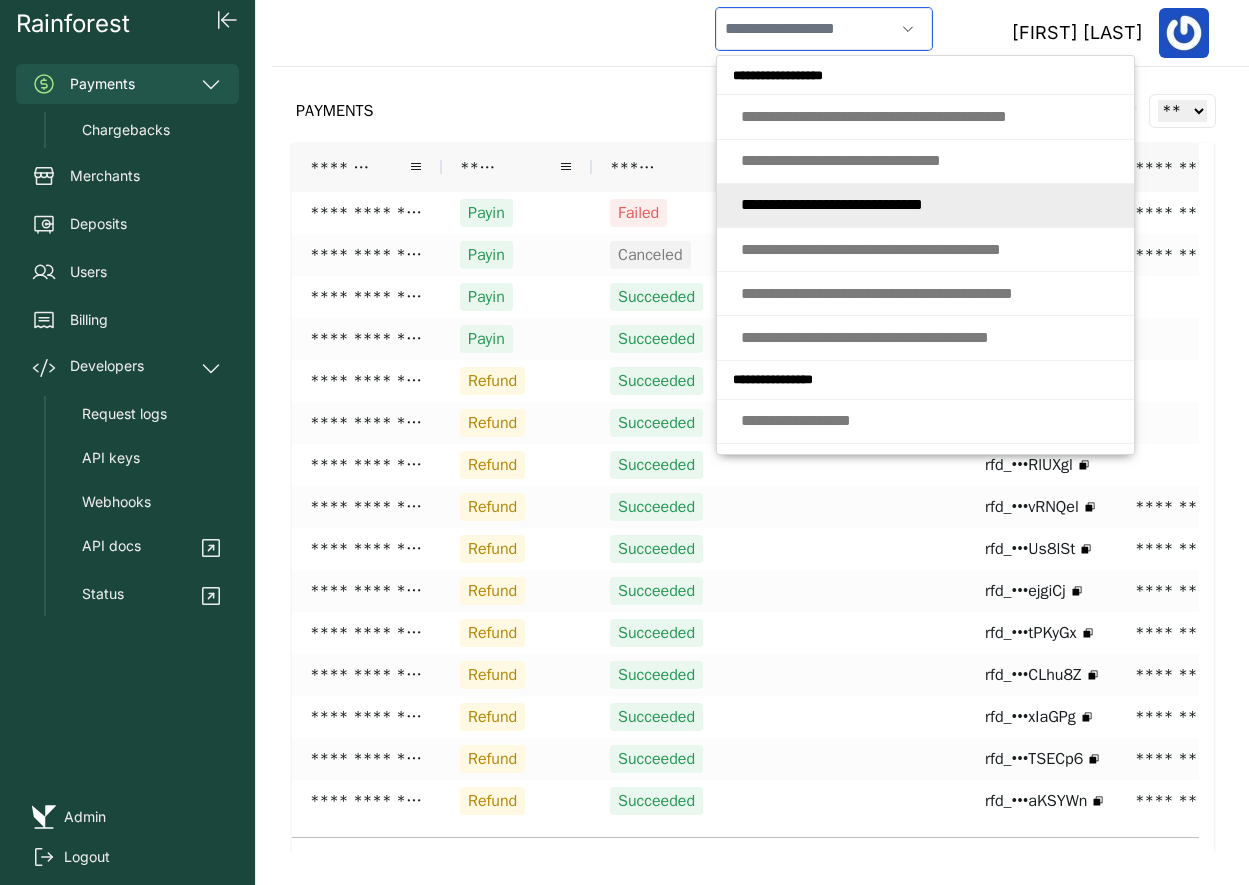 click on "* * * * * * * * * *   * * * * *   *   * * * * *   * * * * *" at bounding box center (832, 204) 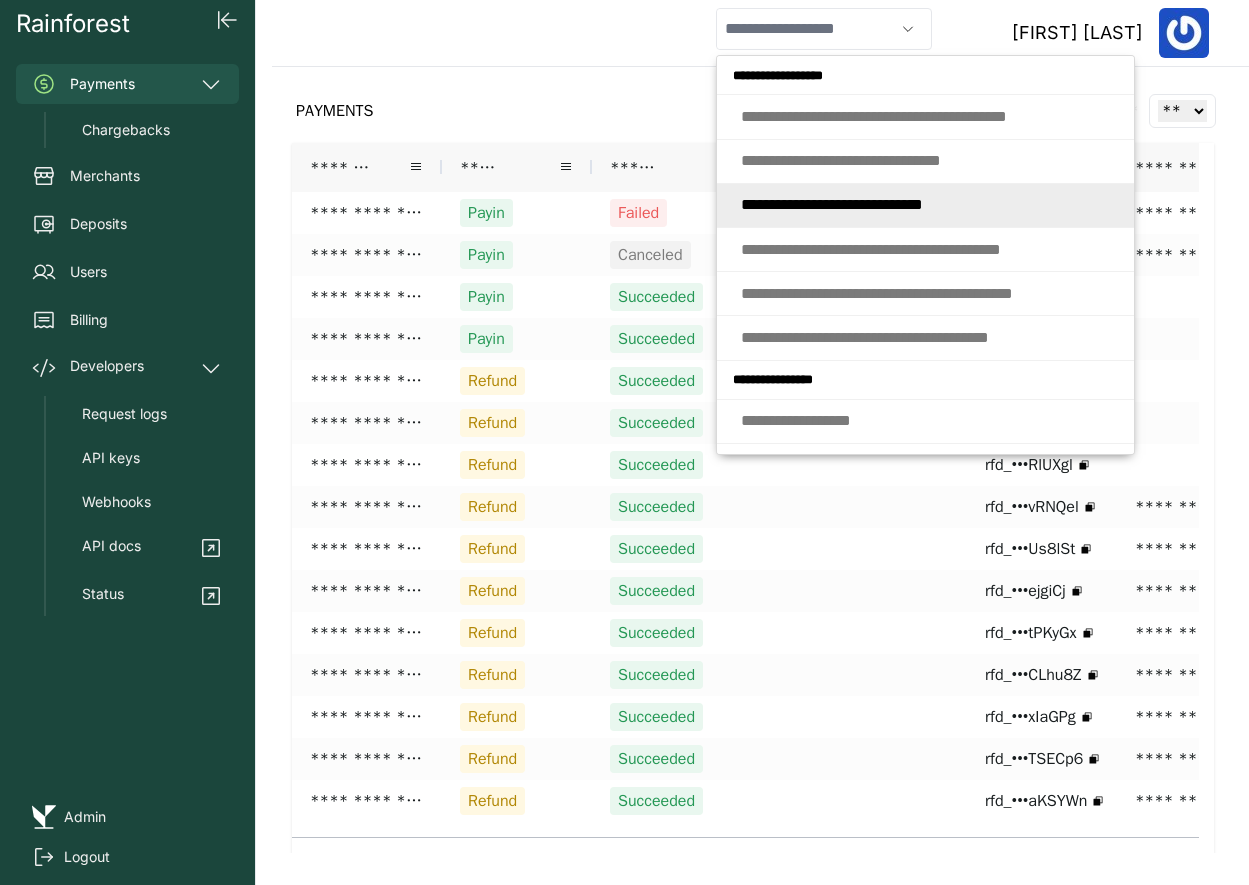 type on "**********" 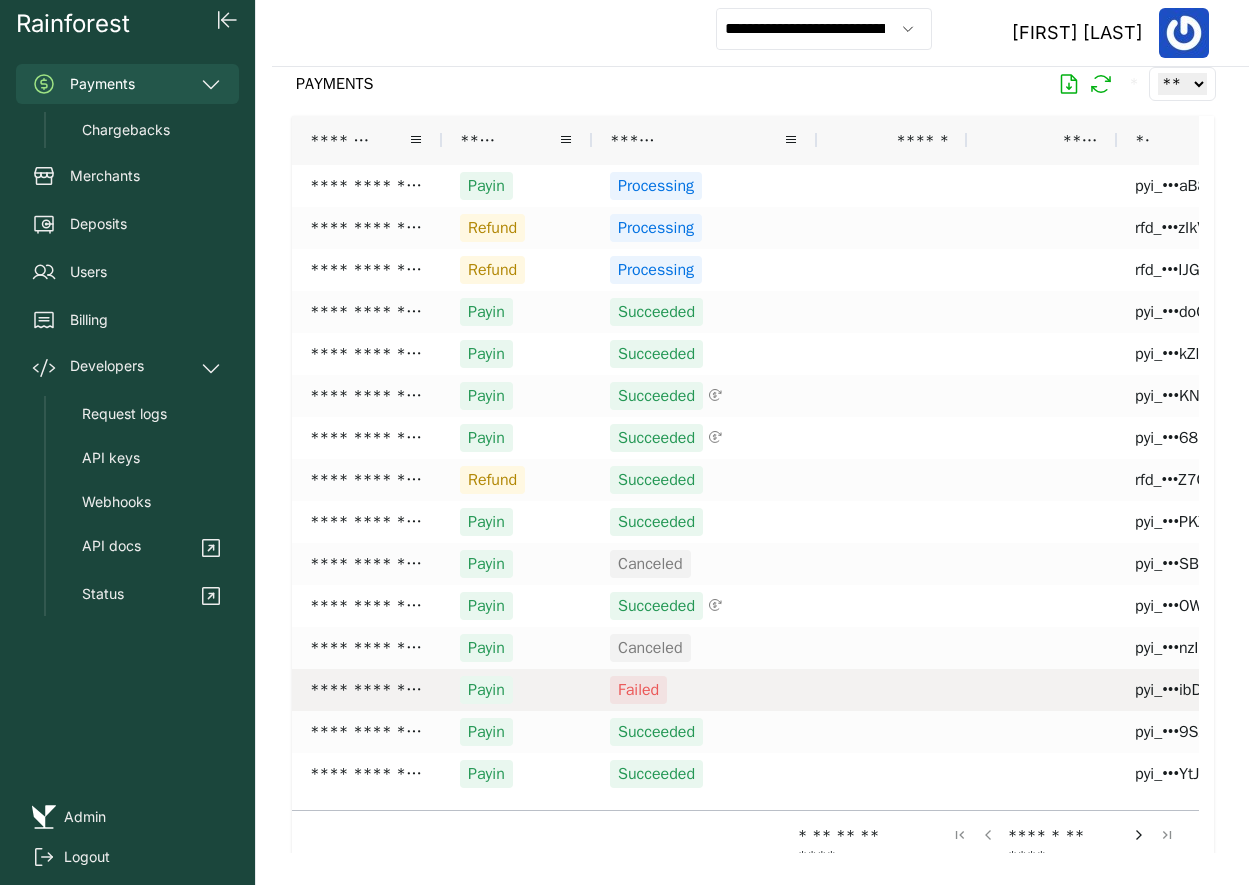 scroll, scrollTop: 32, scrollLeft: 0, axis: vertical 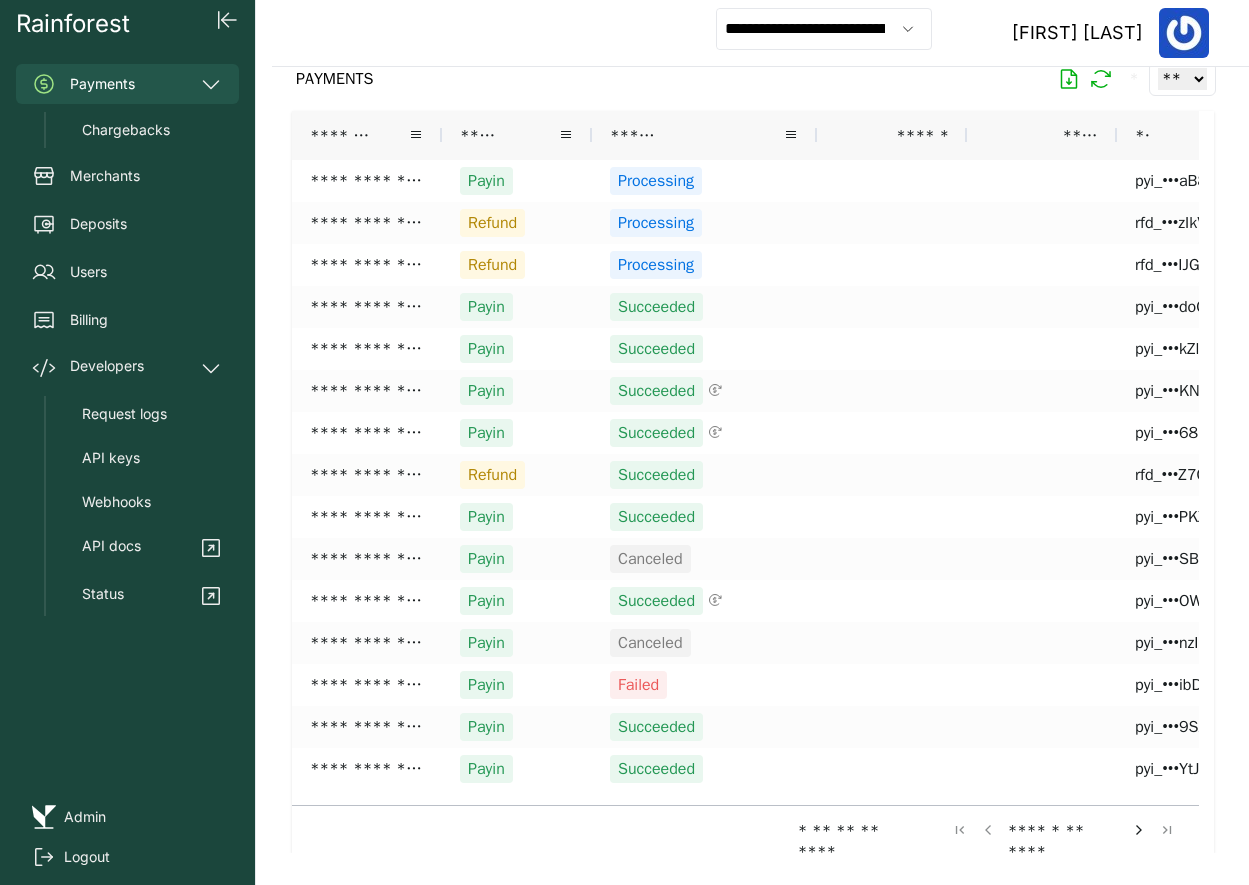 click at bounding box center [1139, 830] 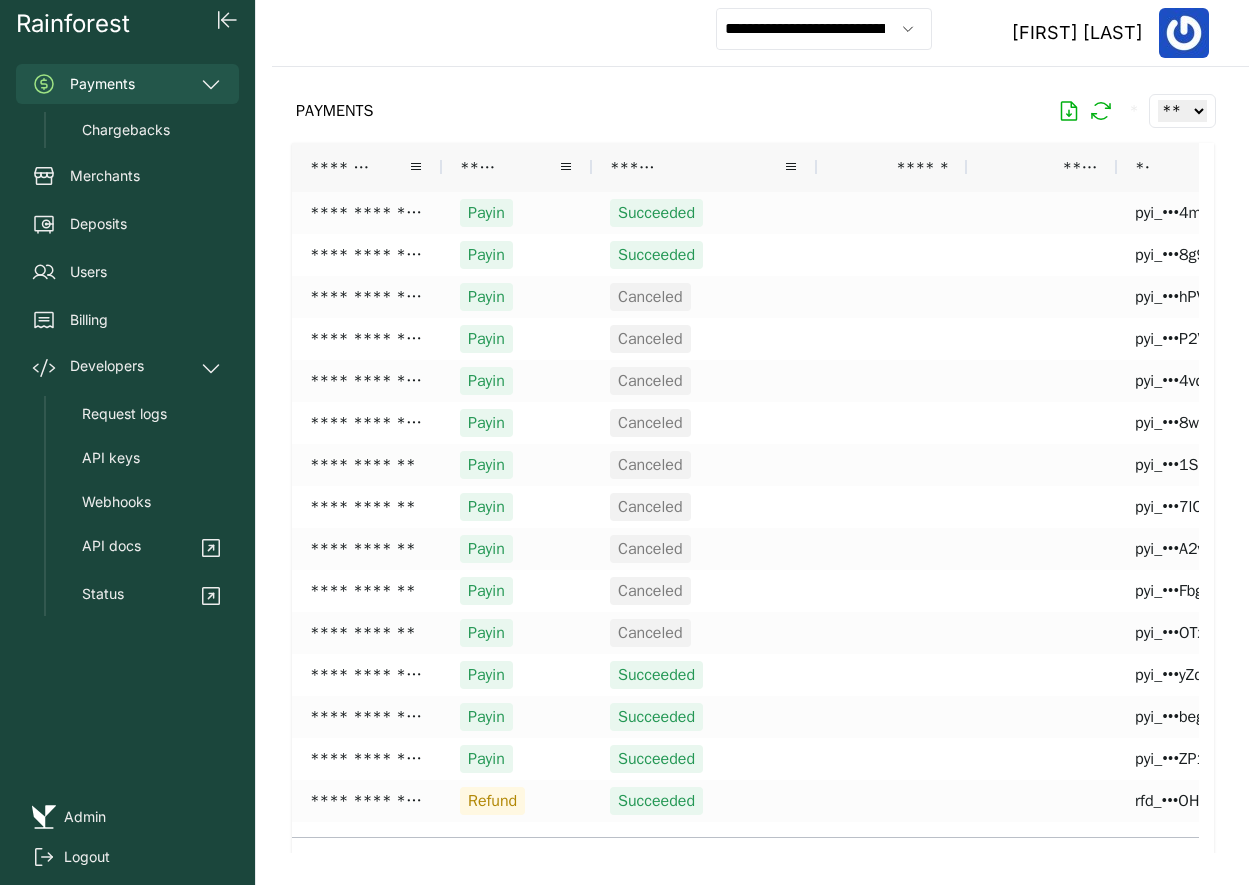 scroll, scrollTop: 32, scrollLeft: 0, axis: vertical 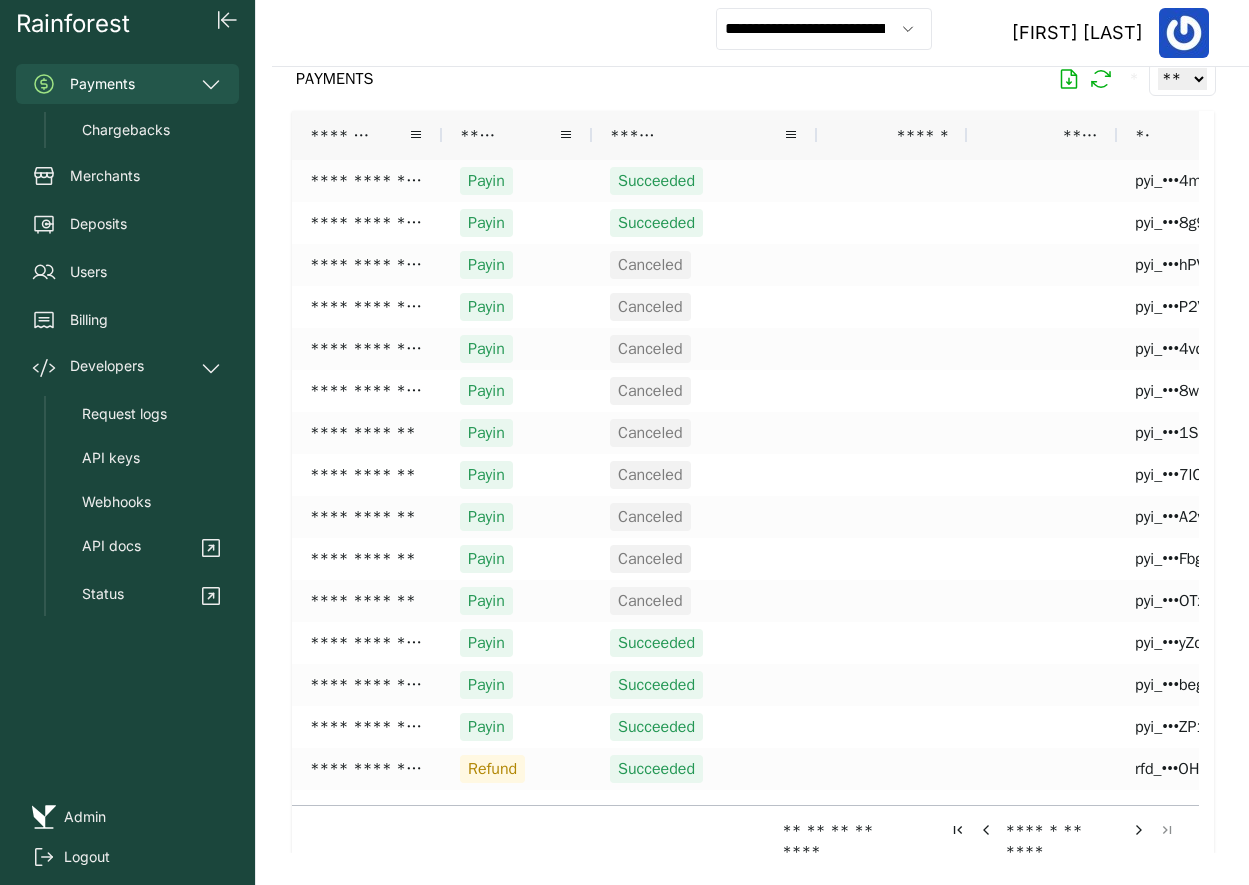 click at bounding box center [1139, 830] 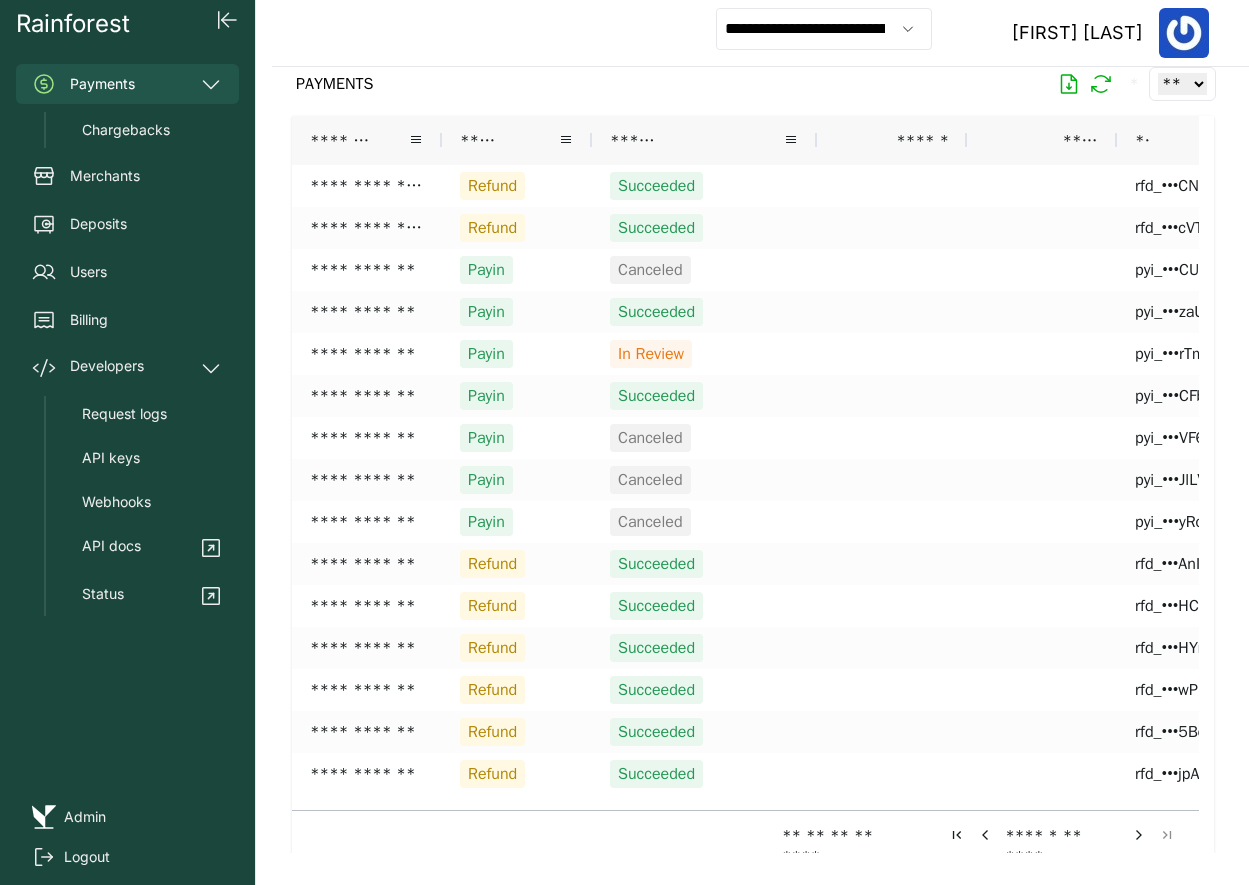 scroll, scrollTop: 32, scrollLeft: 0, axis: vertical 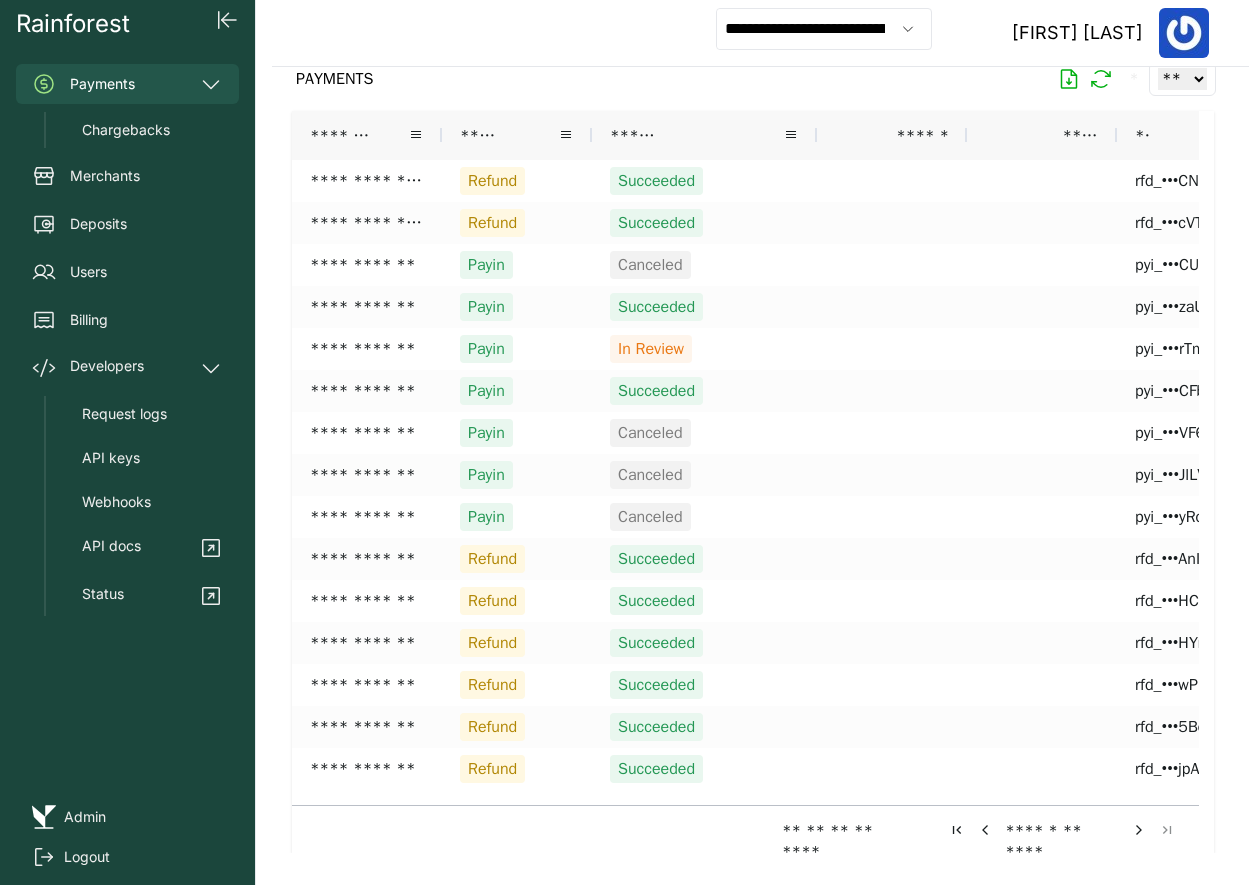 click at bounding box center [1139, 830] 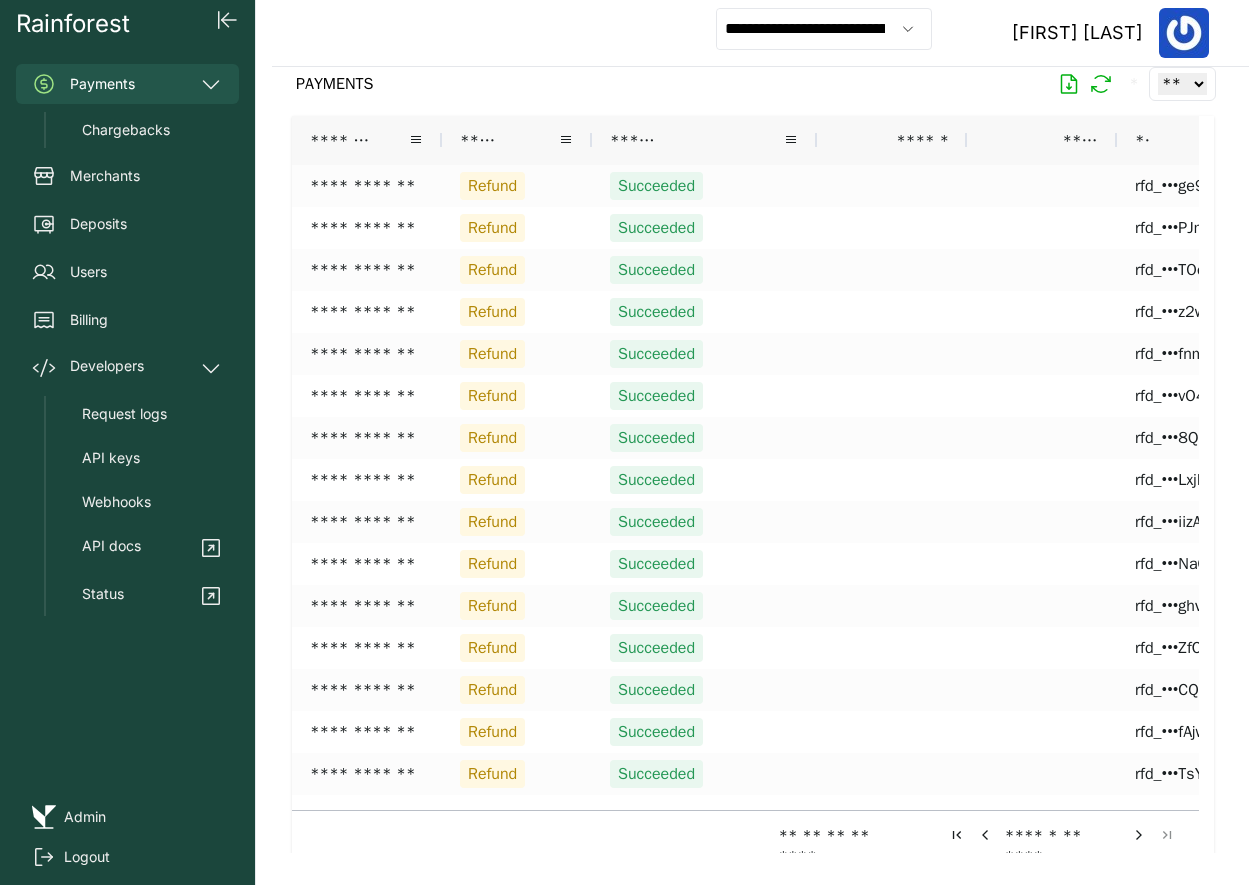 scroll, scrollTop: 32, scrollLeft: 0, axis: vertical 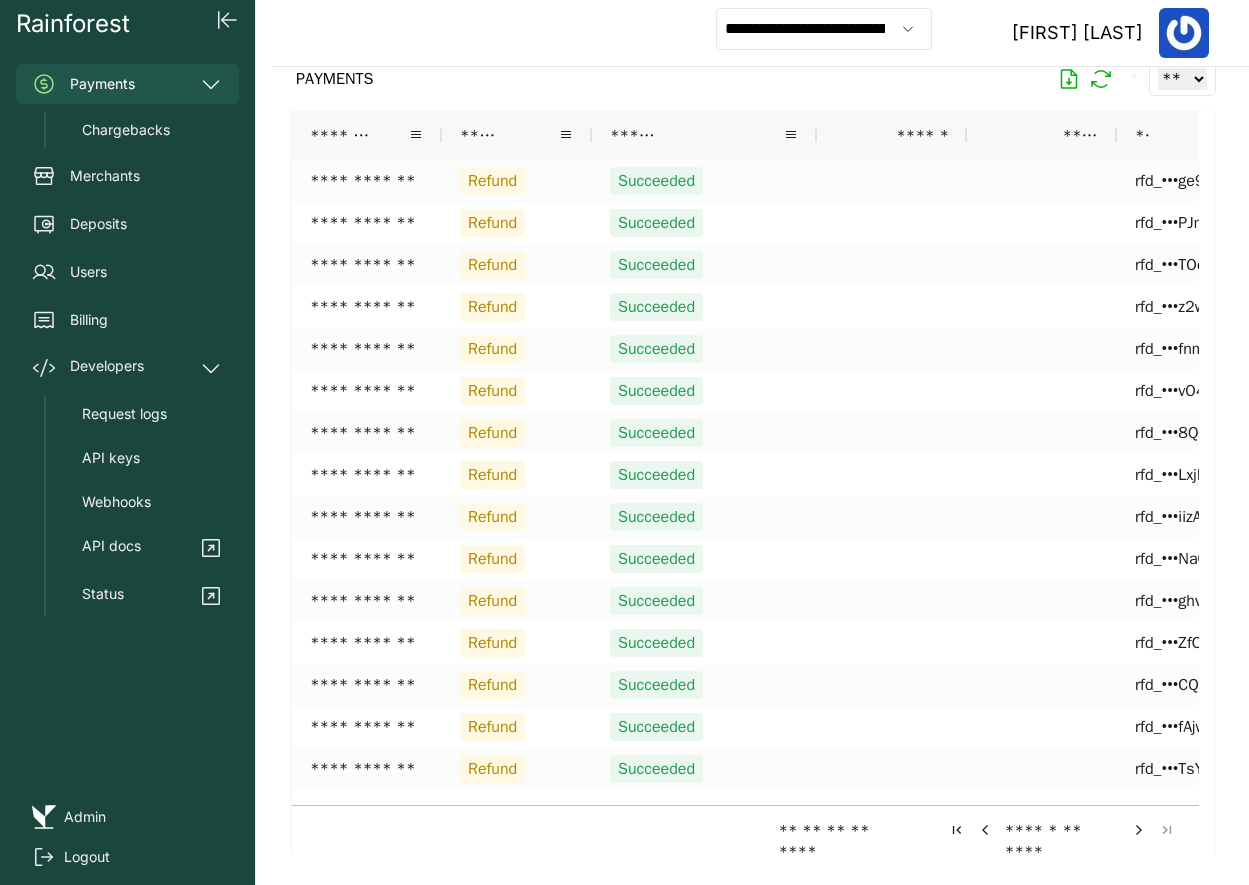 click at bounding box center [1139, 830] 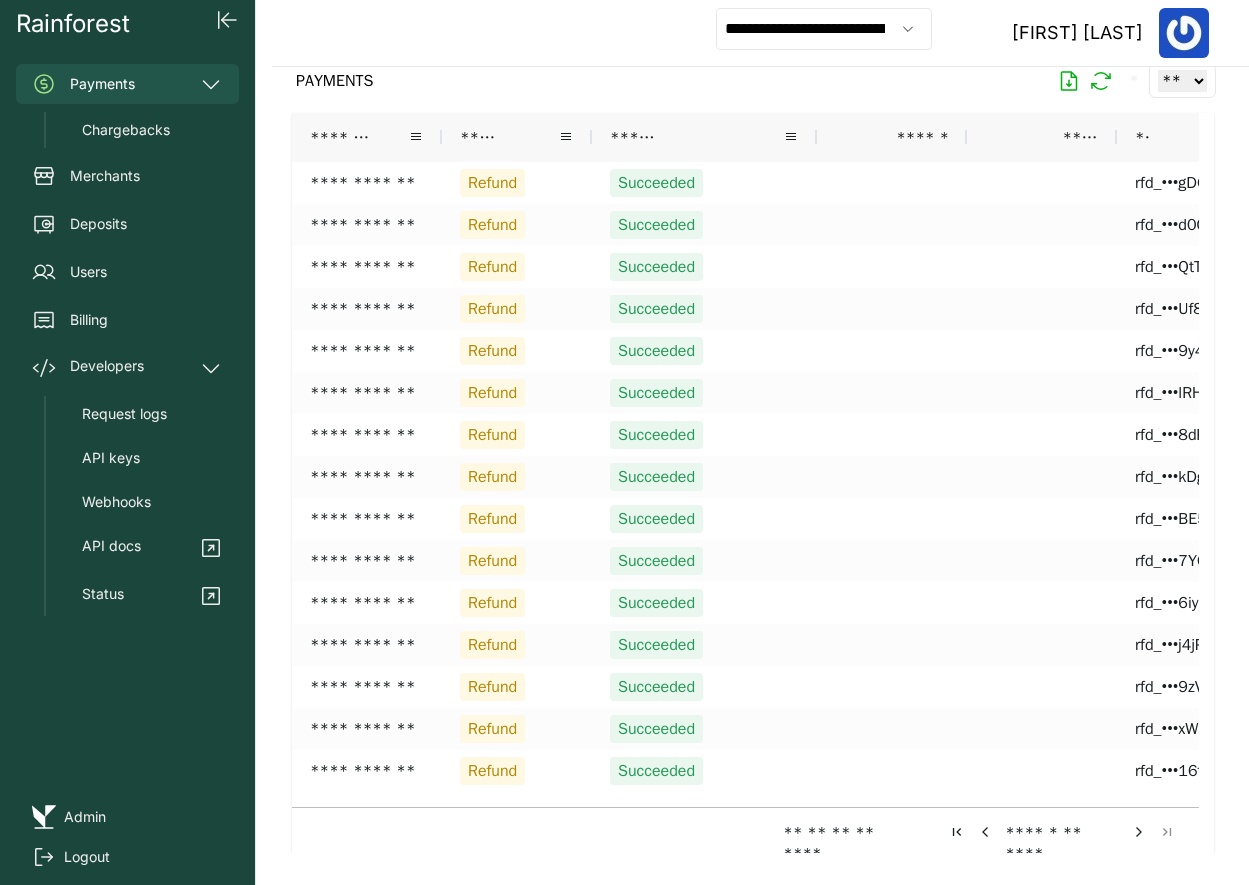 scroll, scrollTop: 32, scrollLeft: 0, axis: vertical 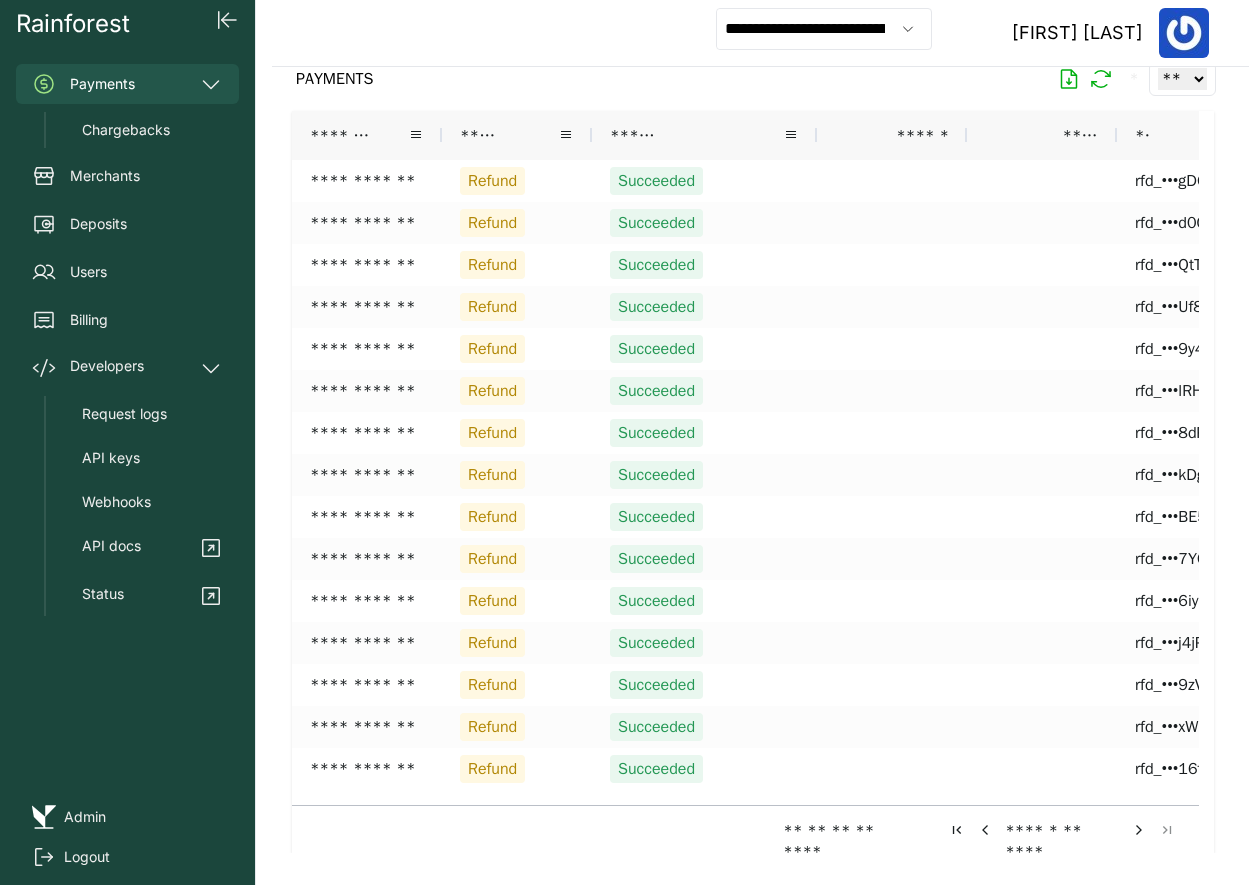 click at bounding box center (1139, 830) 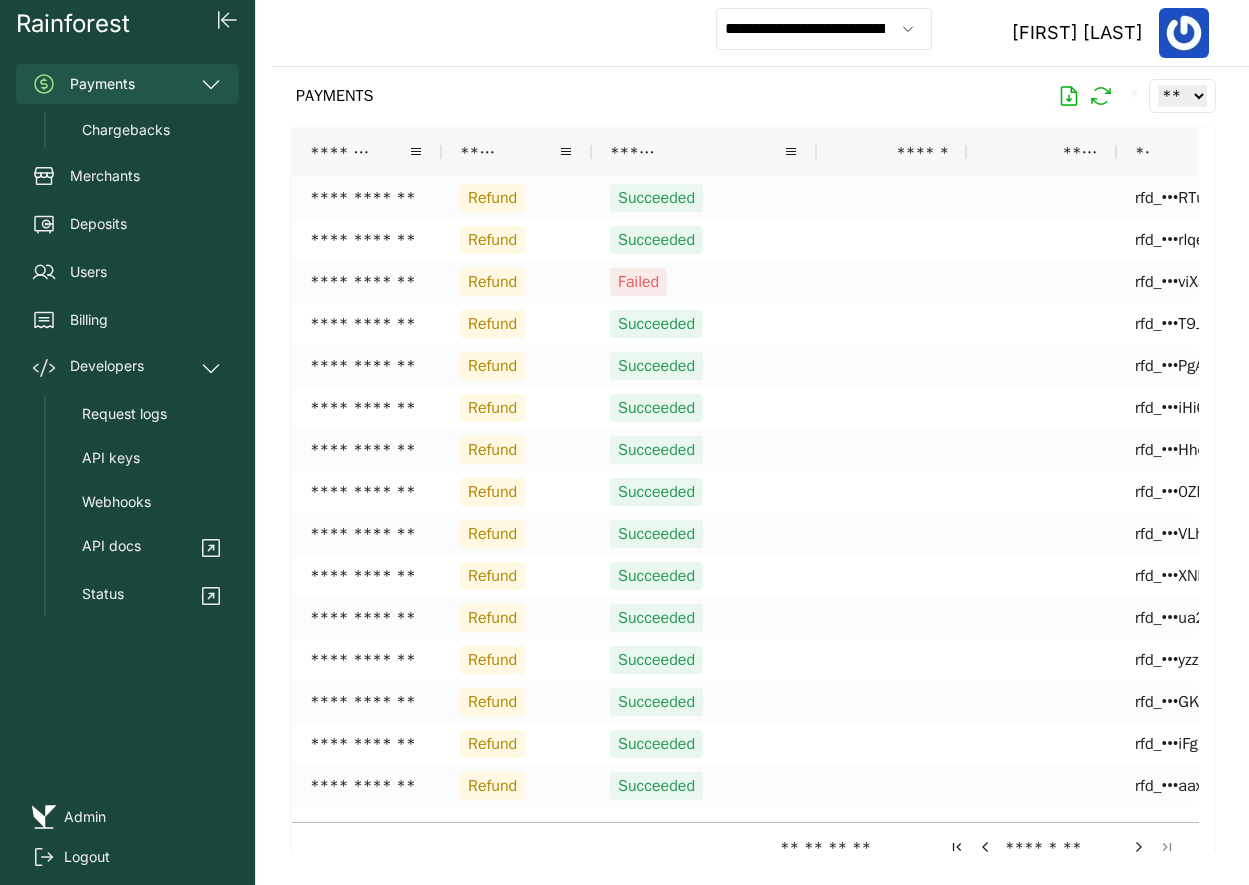 scroll, scrollTop: 32, scrollLeft: 0, axis: vertical 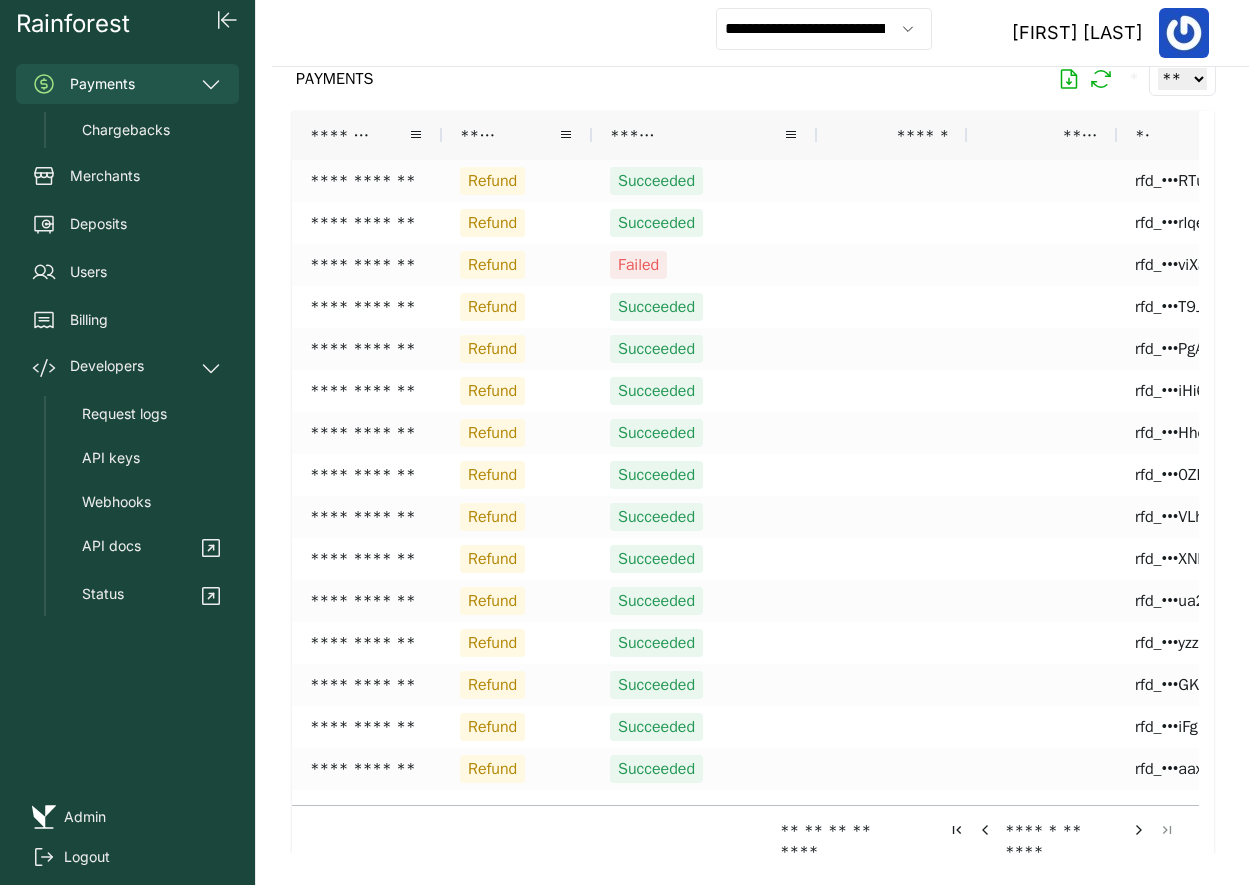 click at bounding box center (1139, 830) 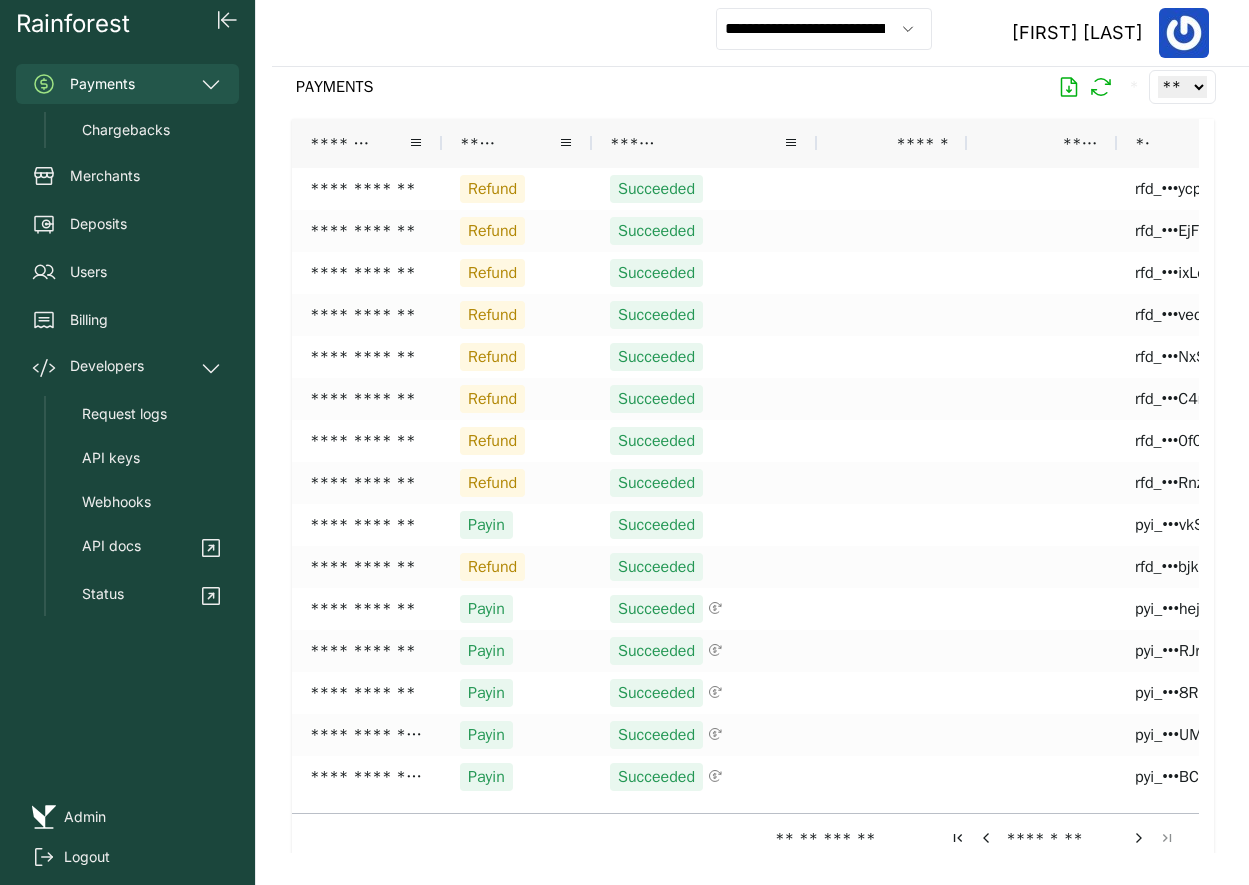scroll, scrollTop: 32, scrollLeft: 0, axis: vertical 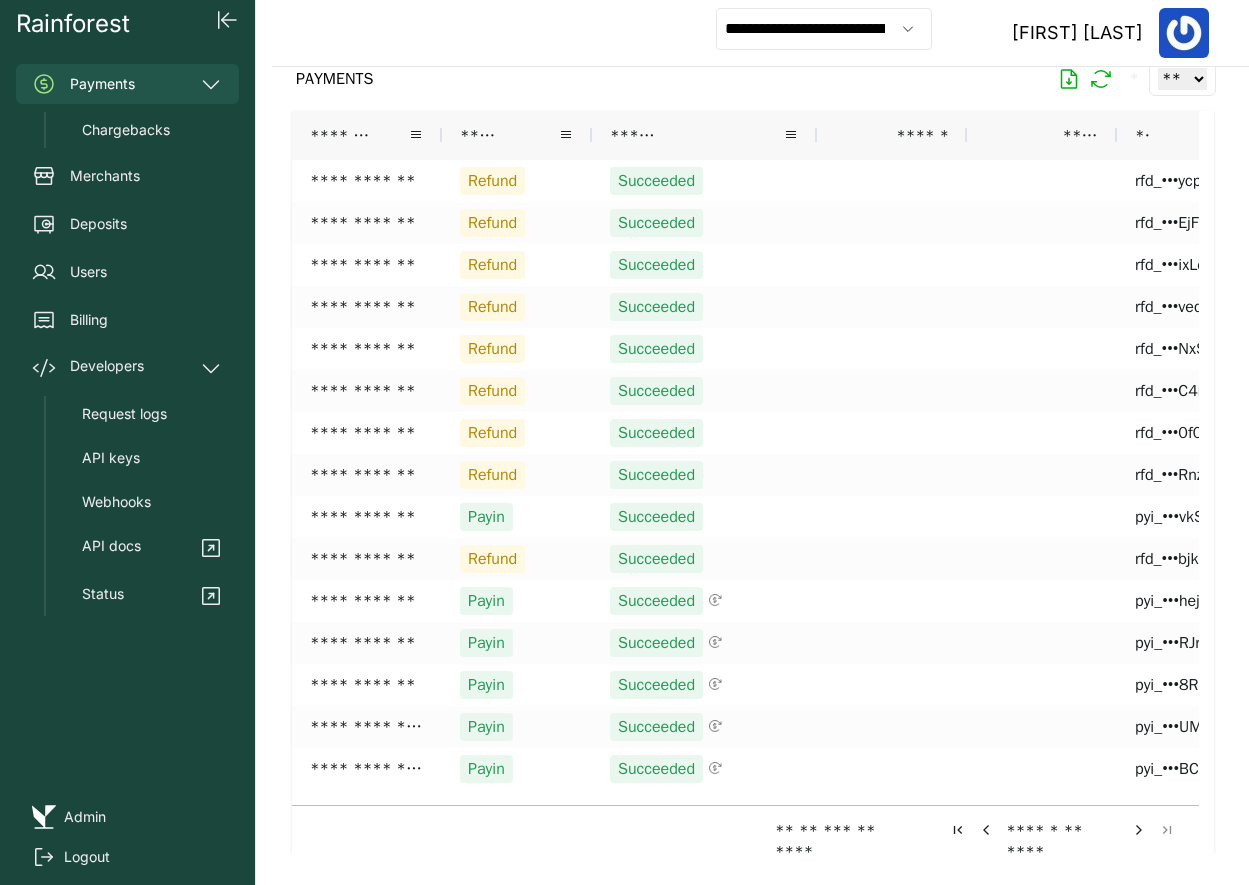 click on "**
**
***
**
****
****
*
**
****" at bounding box center (745, 829) 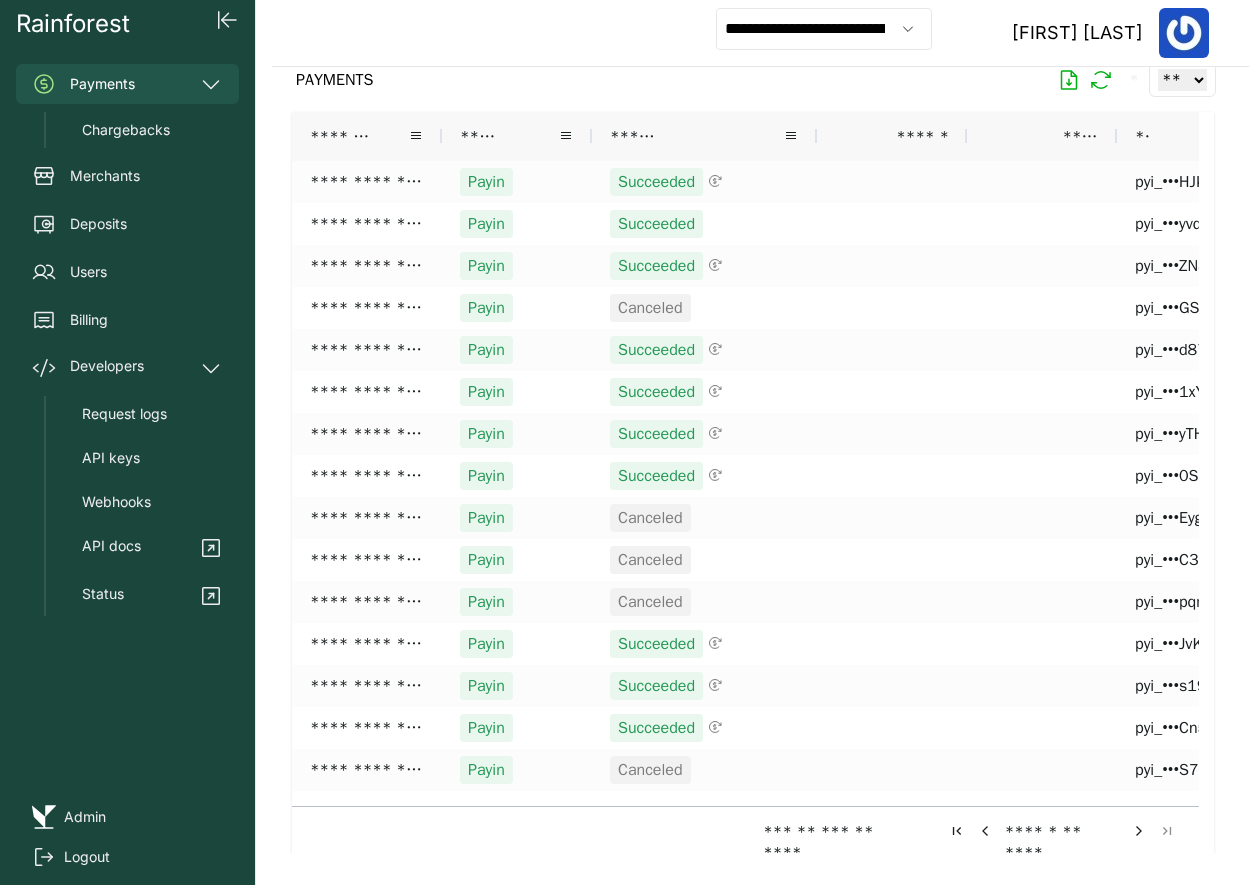 scroll, scrollTop: 32, scrollLeft: 0, axis: vertical 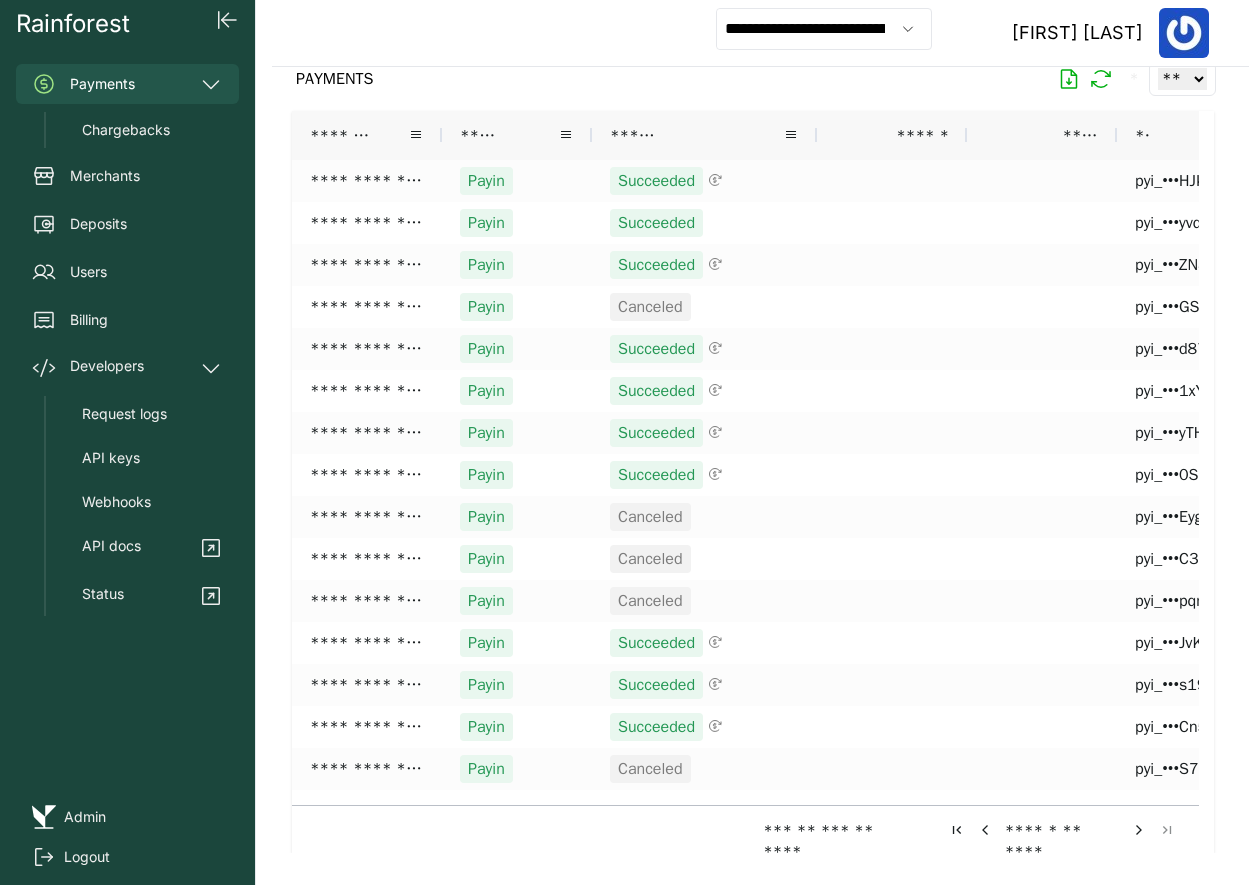click at bounding box center [1139, 830] 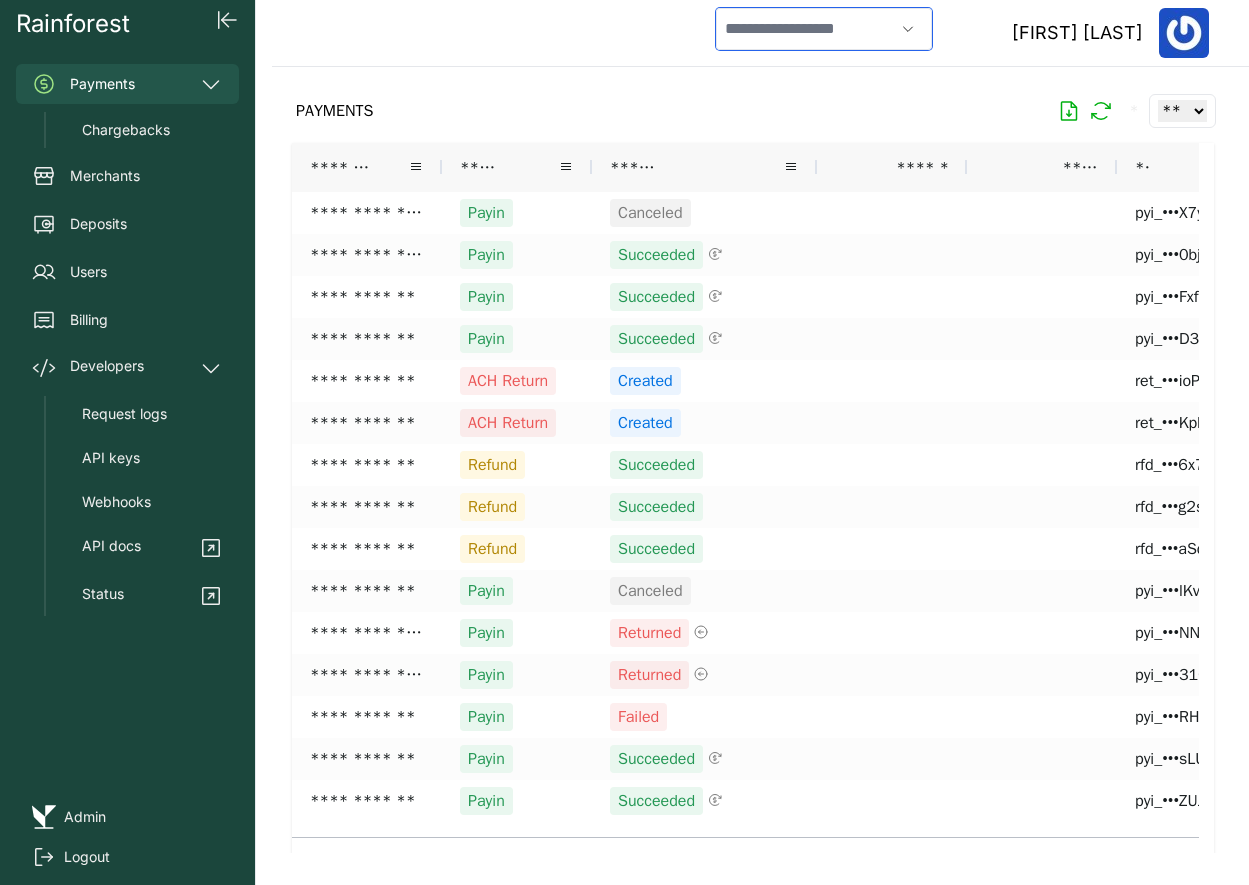 click at bounding box center (805, 29) 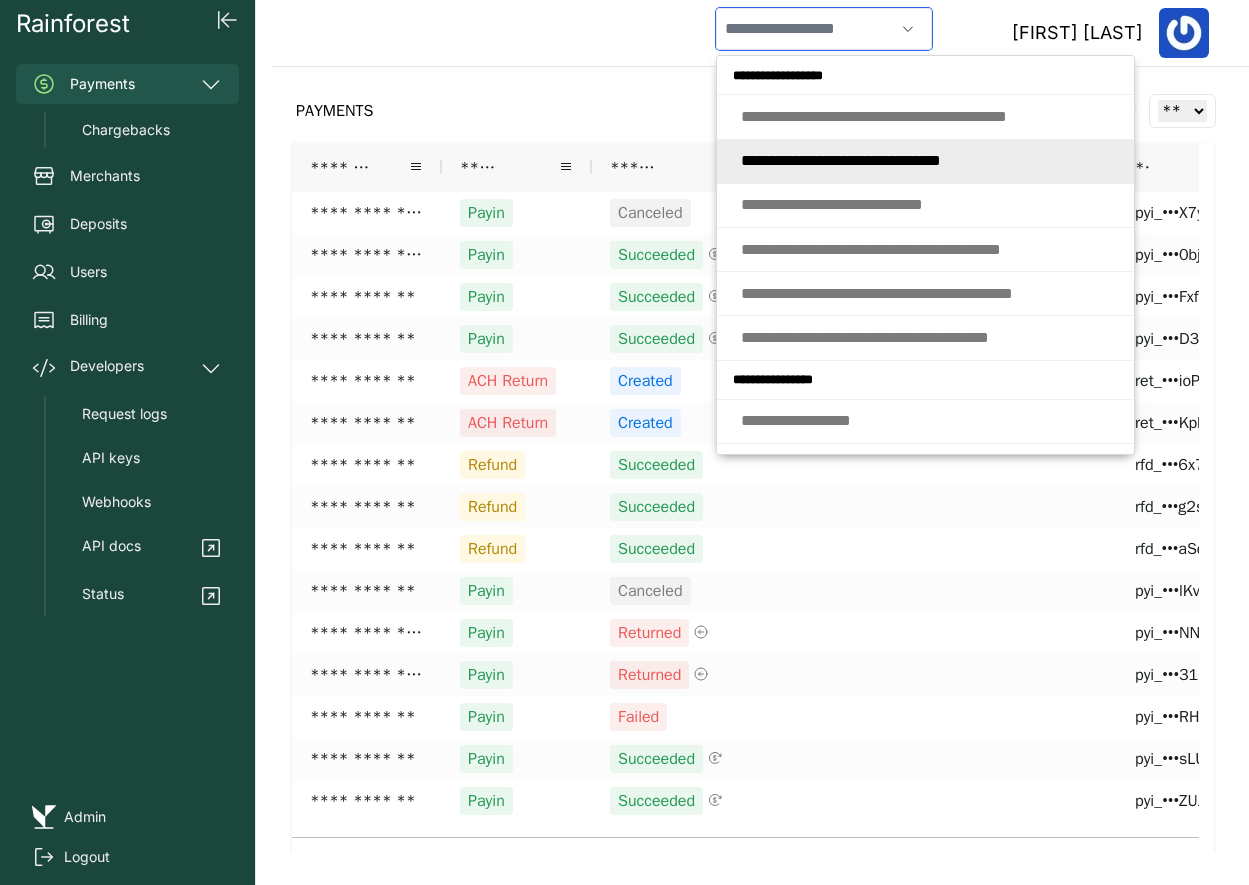 click on "* * * * * * * * * *   * * * * * * * *   *   * * * * *   * * * * *" at bounding box center (841, 160) 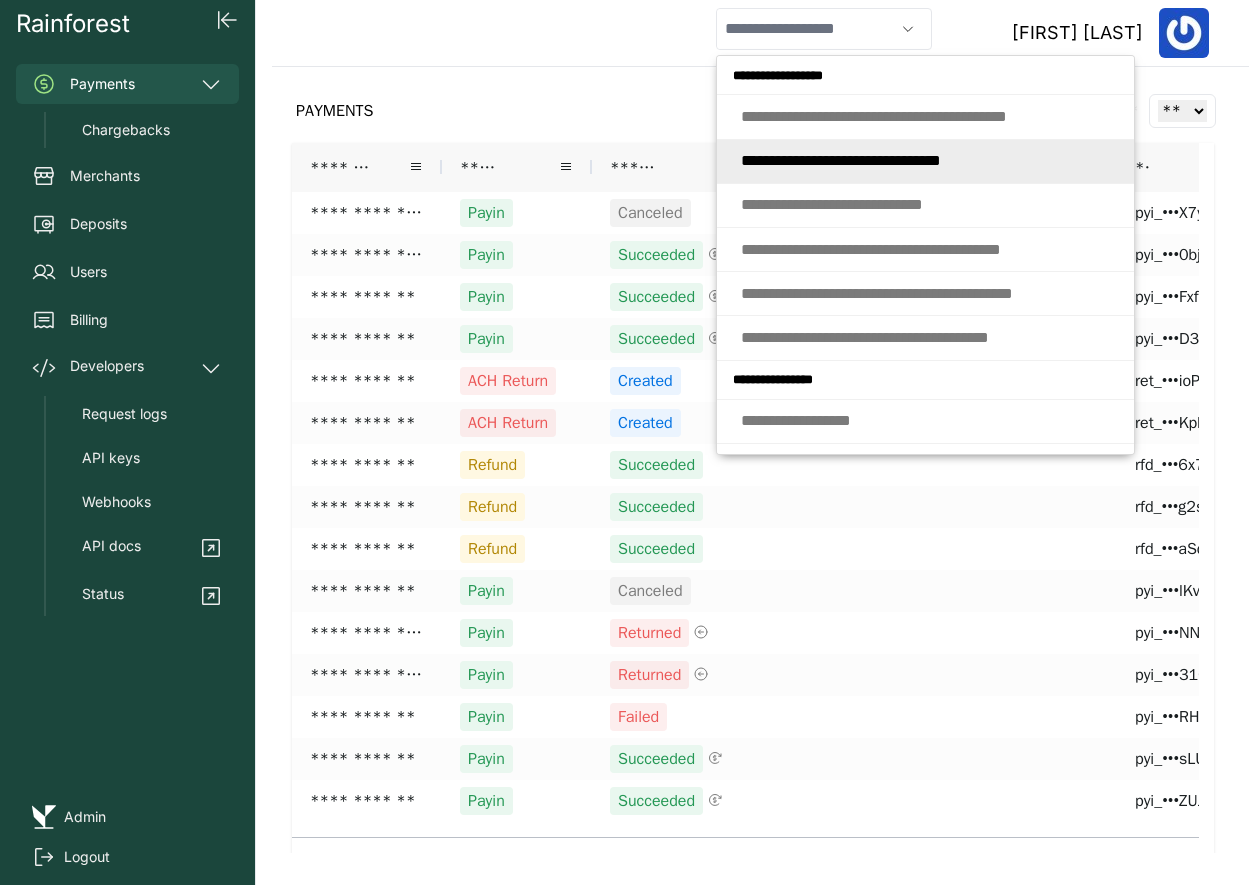 type on "**********" 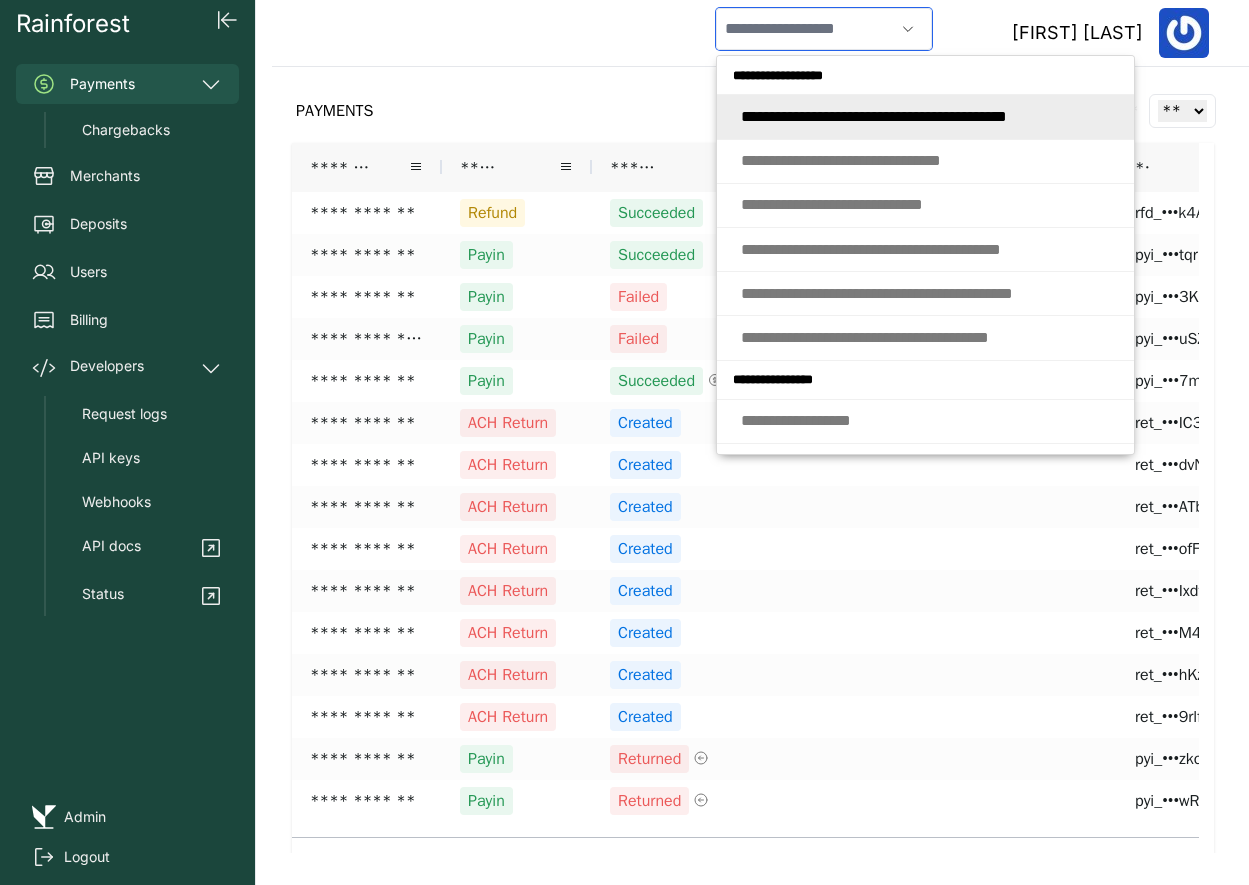 click at bounding box center [805, 29] 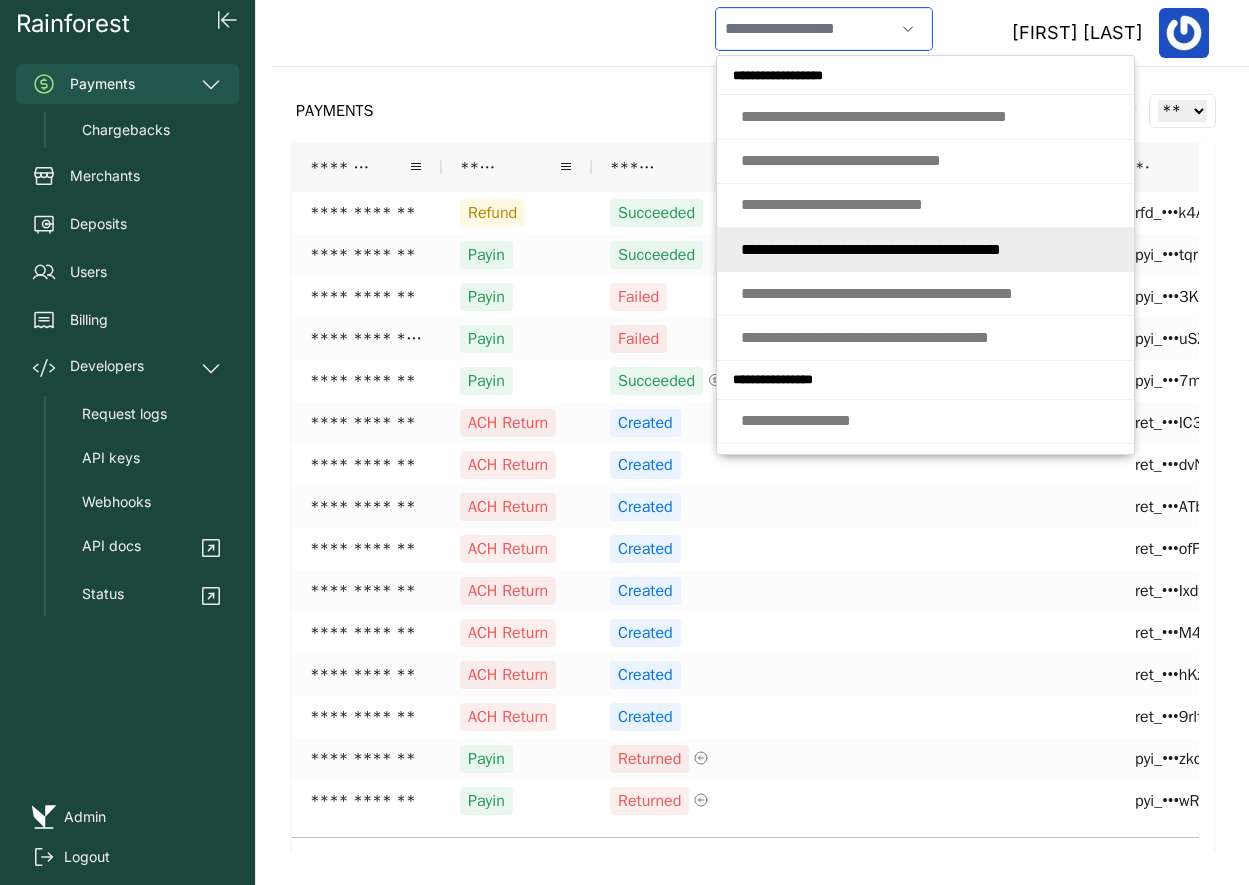 click on "* * * * * * * * * *   * * * * *   * * * * * * * * * * * *   *   * * * * *   * * * * *" at bounding box center [871, 249] 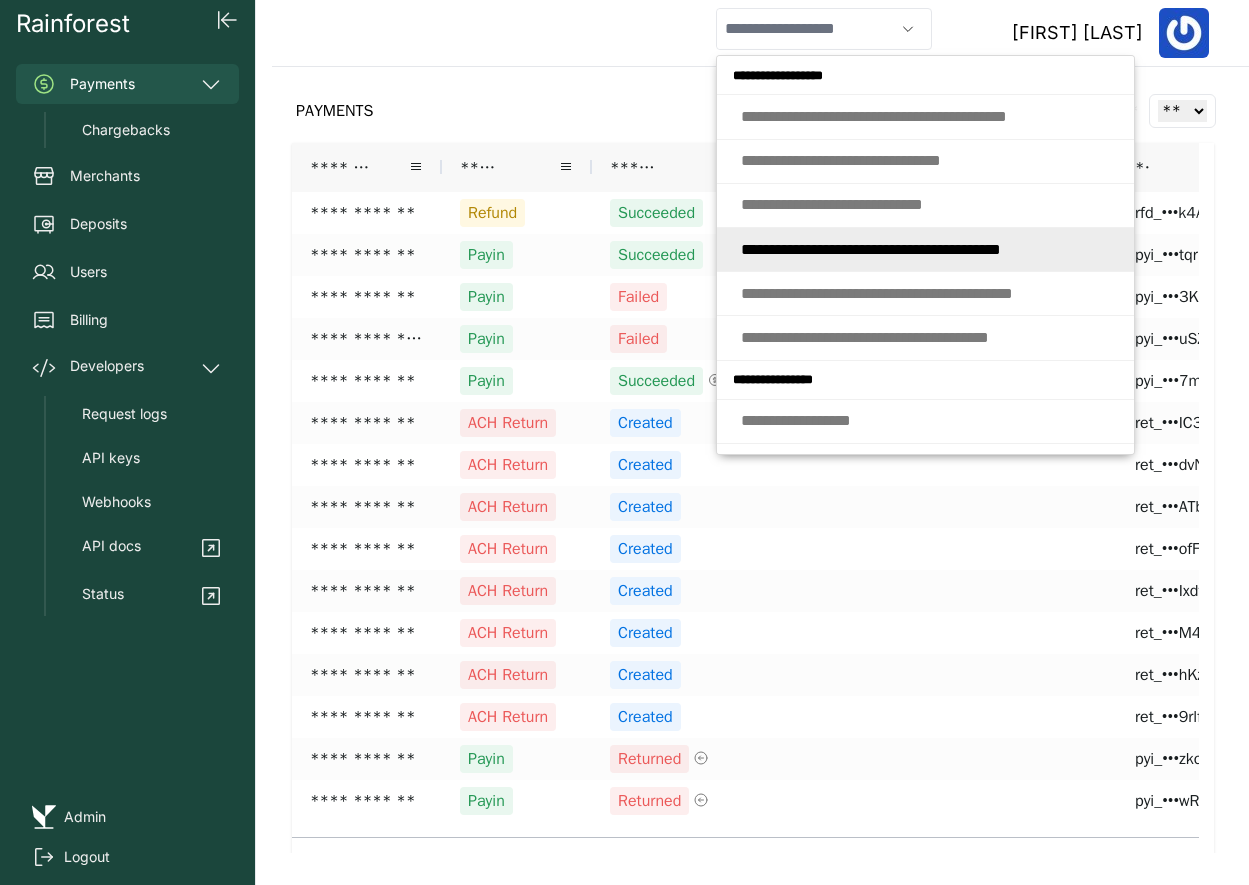 type on "**********" 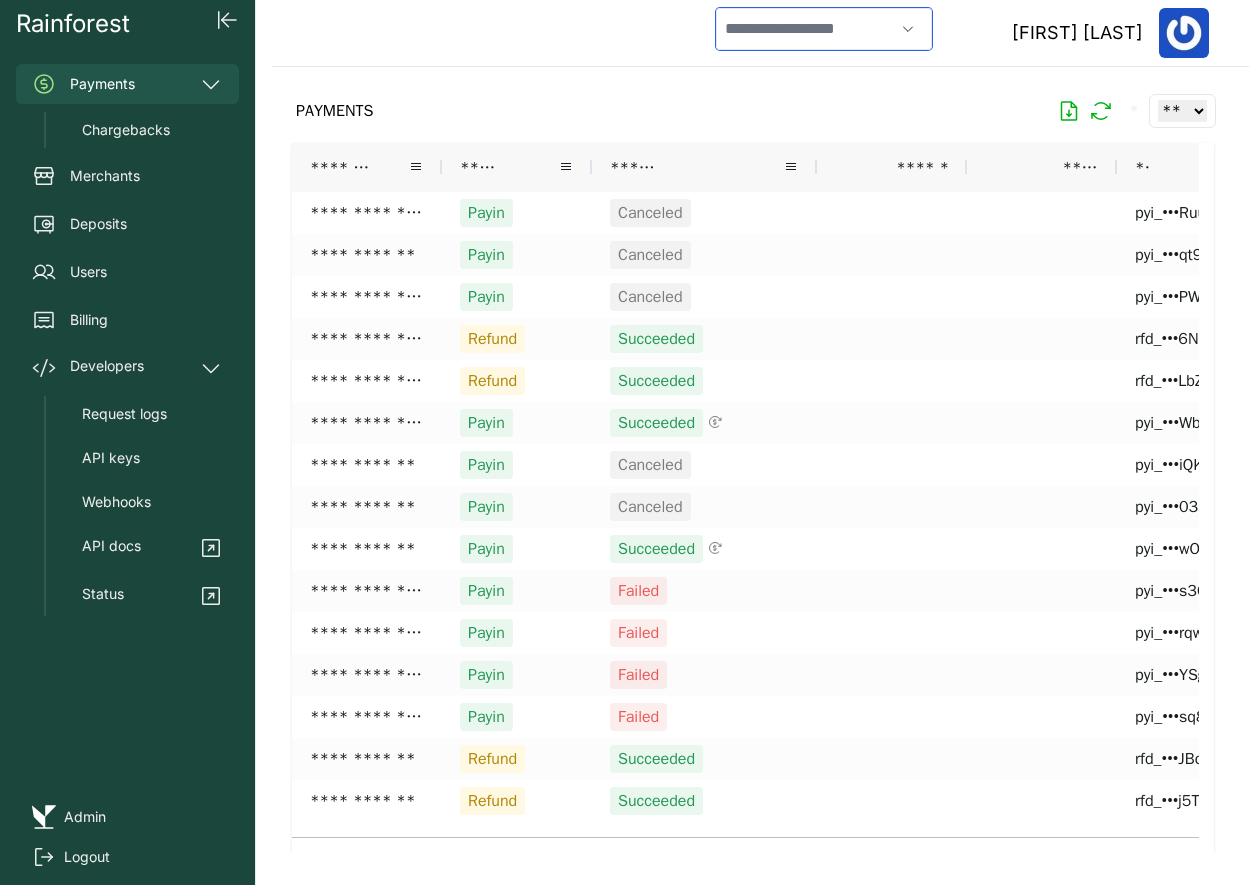click at bounding box center [805, 29] 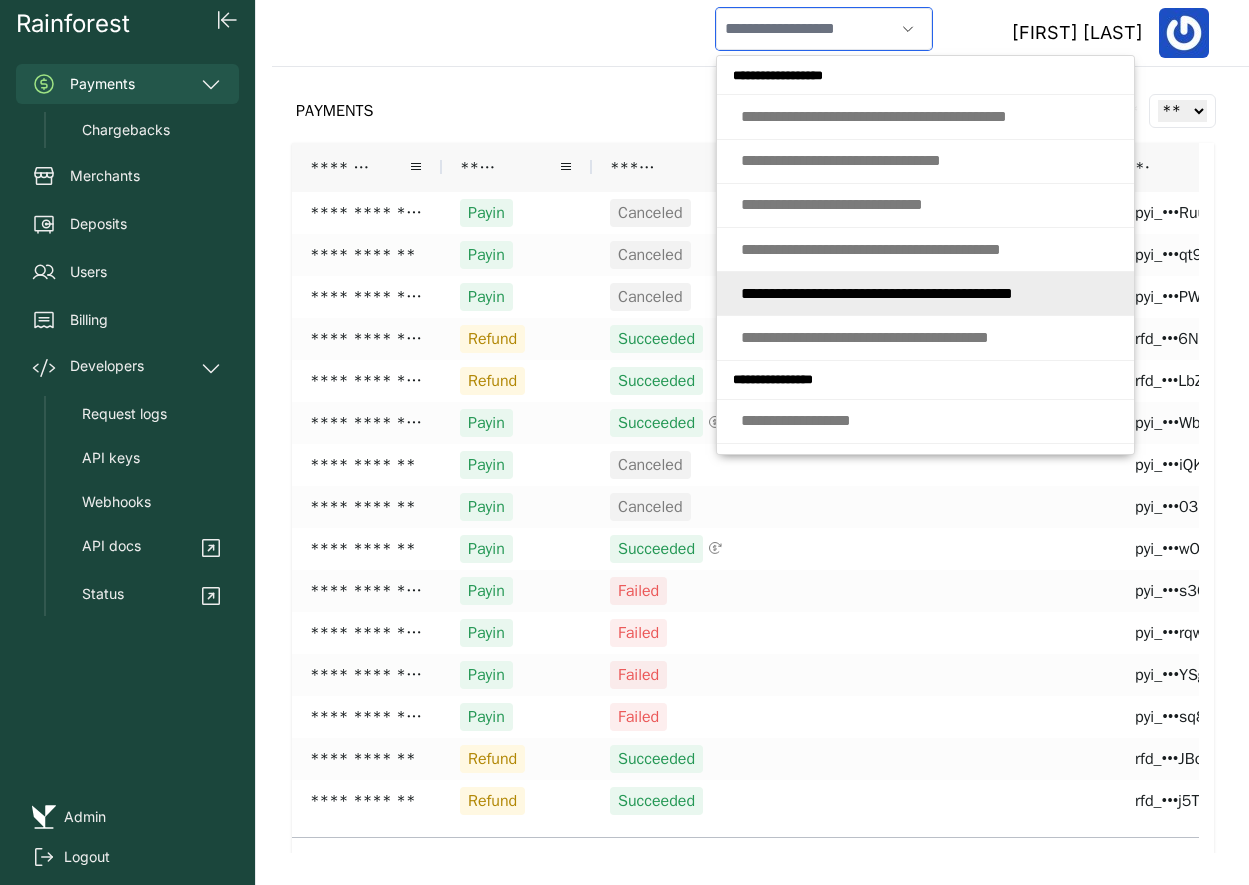 click on "* * * * * * * * * *   * * * * *   * * * * * * * *   * * * * *   *   * * * * *   * * * * *" at bounding box center [877, 293] 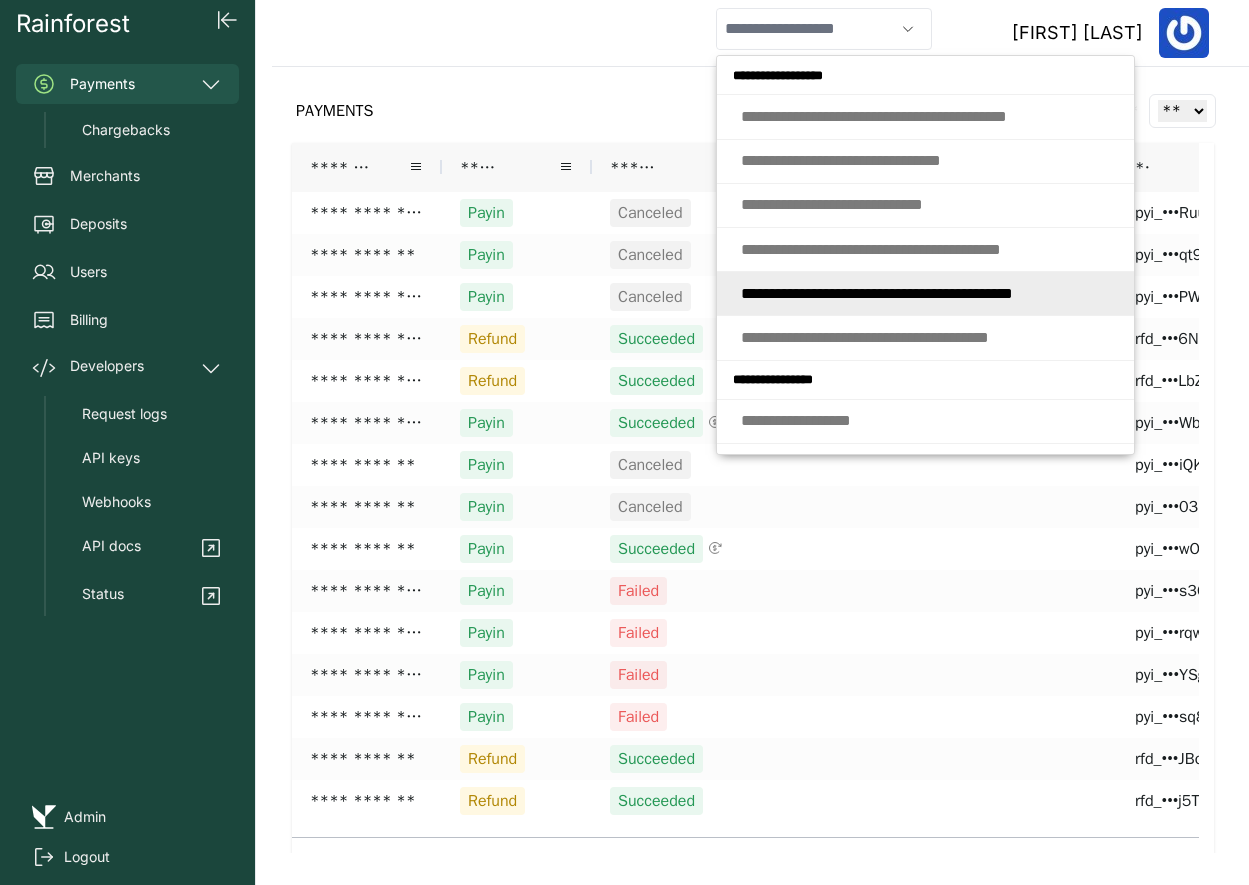 type on "**********" 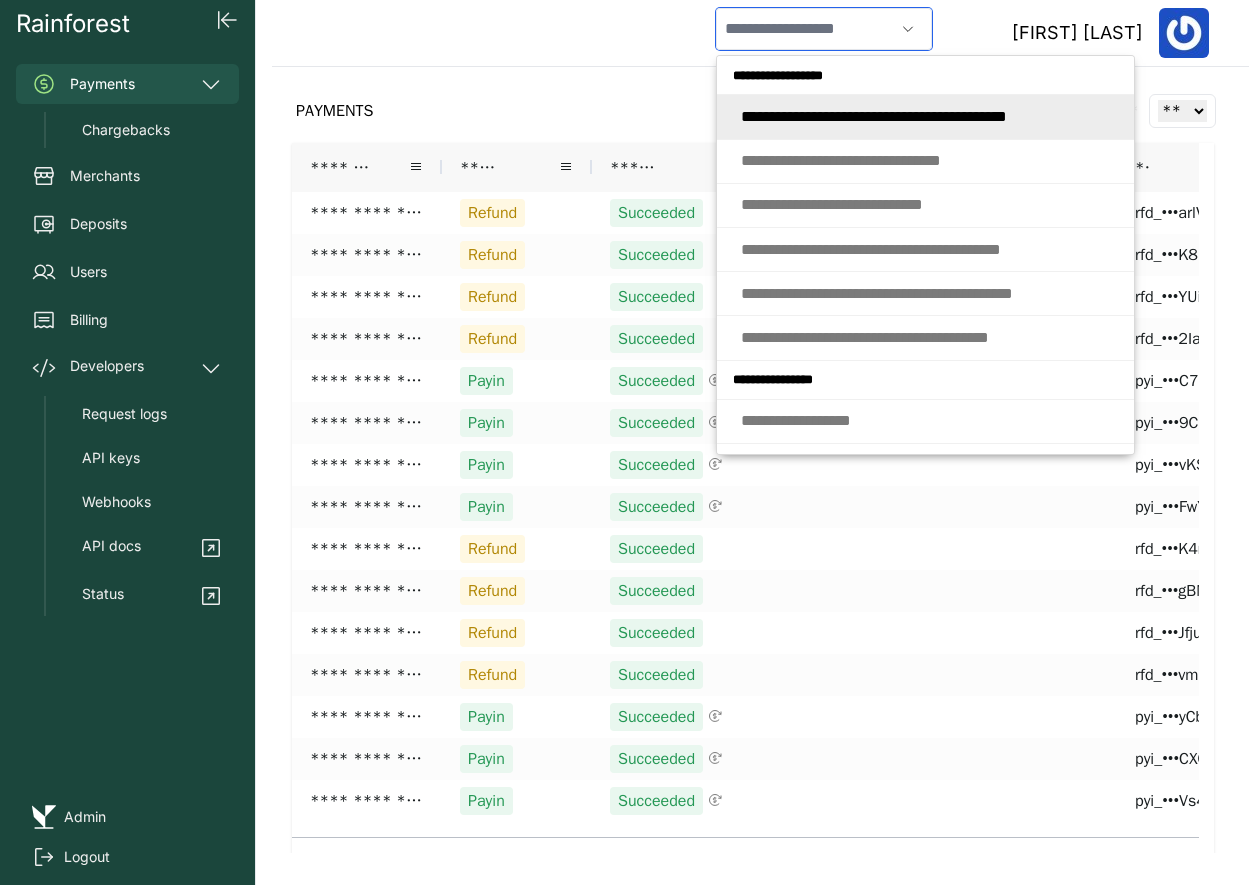 click at bounding box center [805, 29] 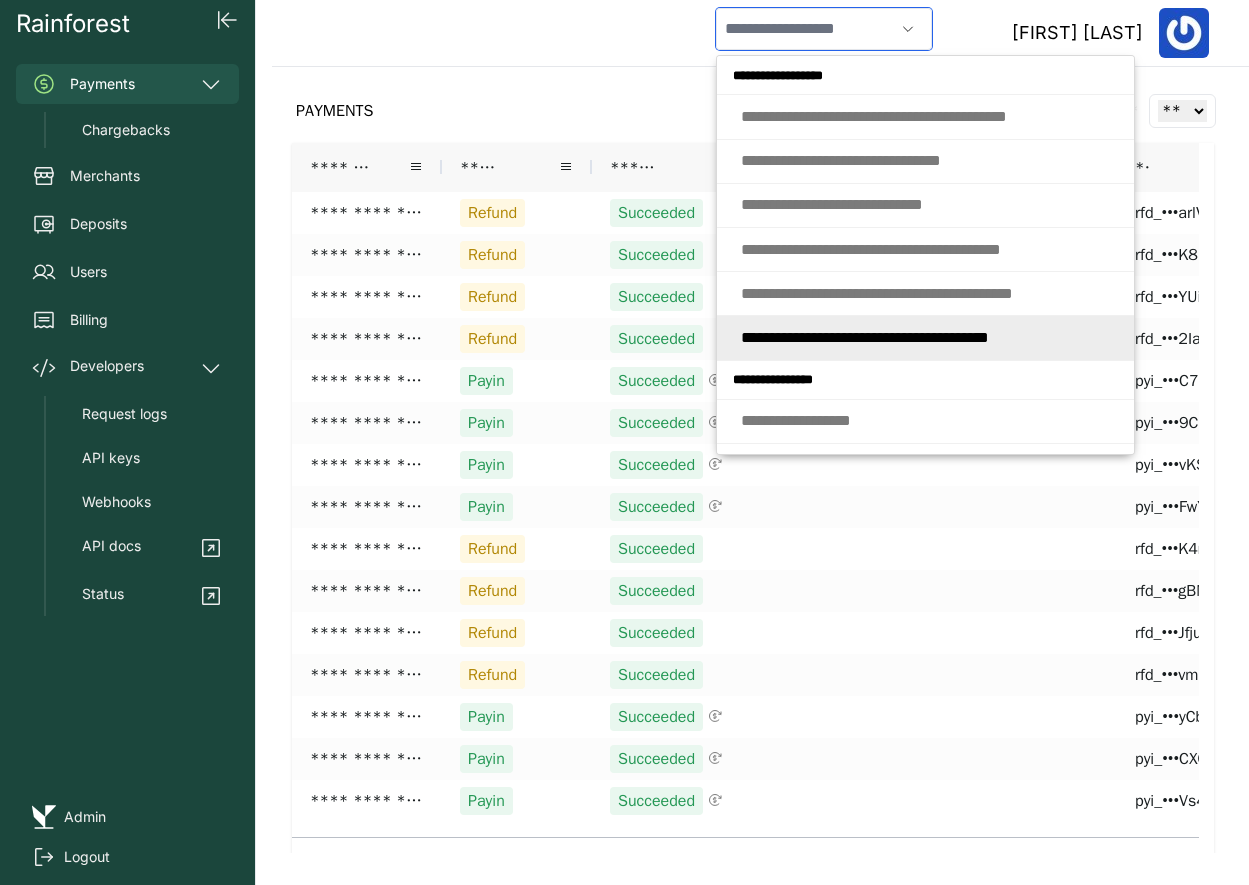 click on "* * * * * * * * * *   * * * *   * * * * * * * * * * *   *   * * * * *   * * * * *" at bounding box center [865, 337] 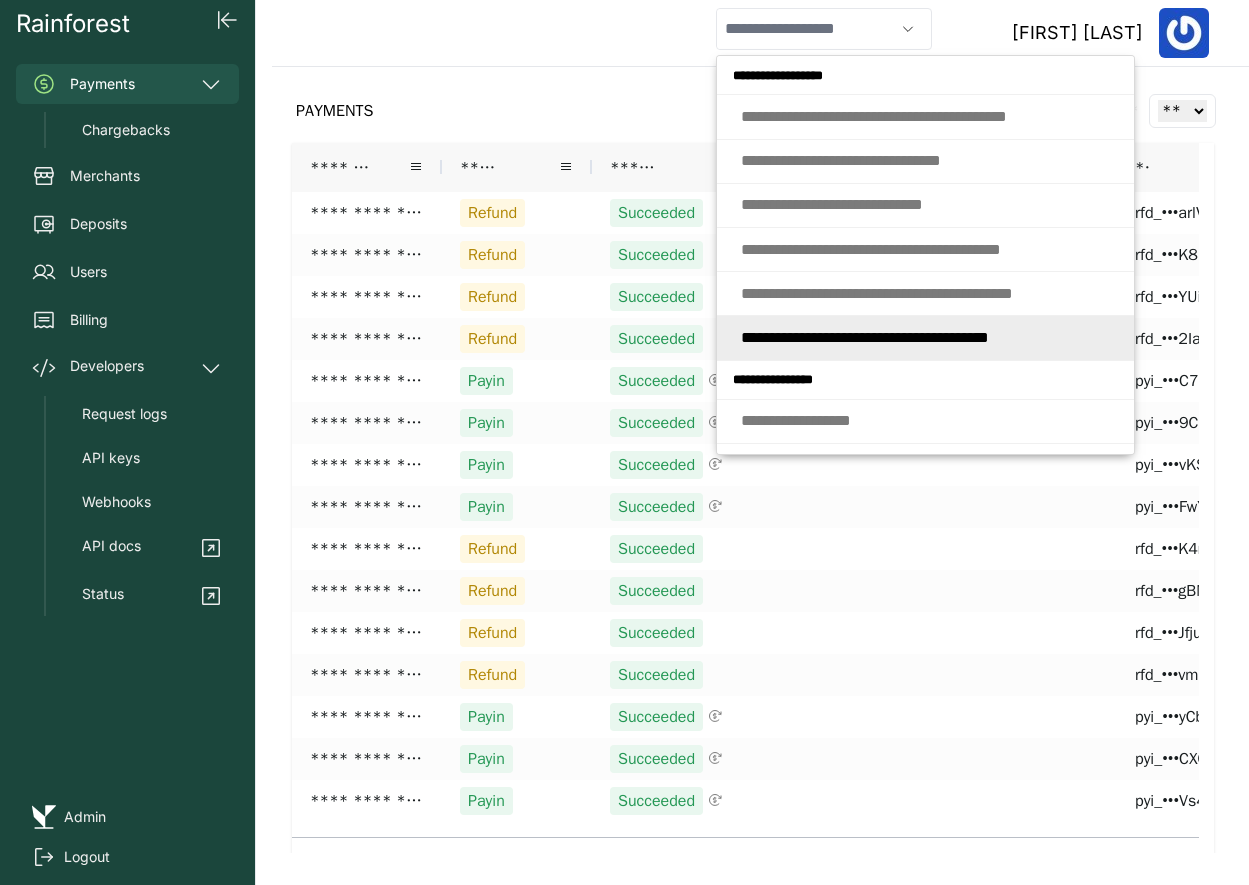 type on "**********" 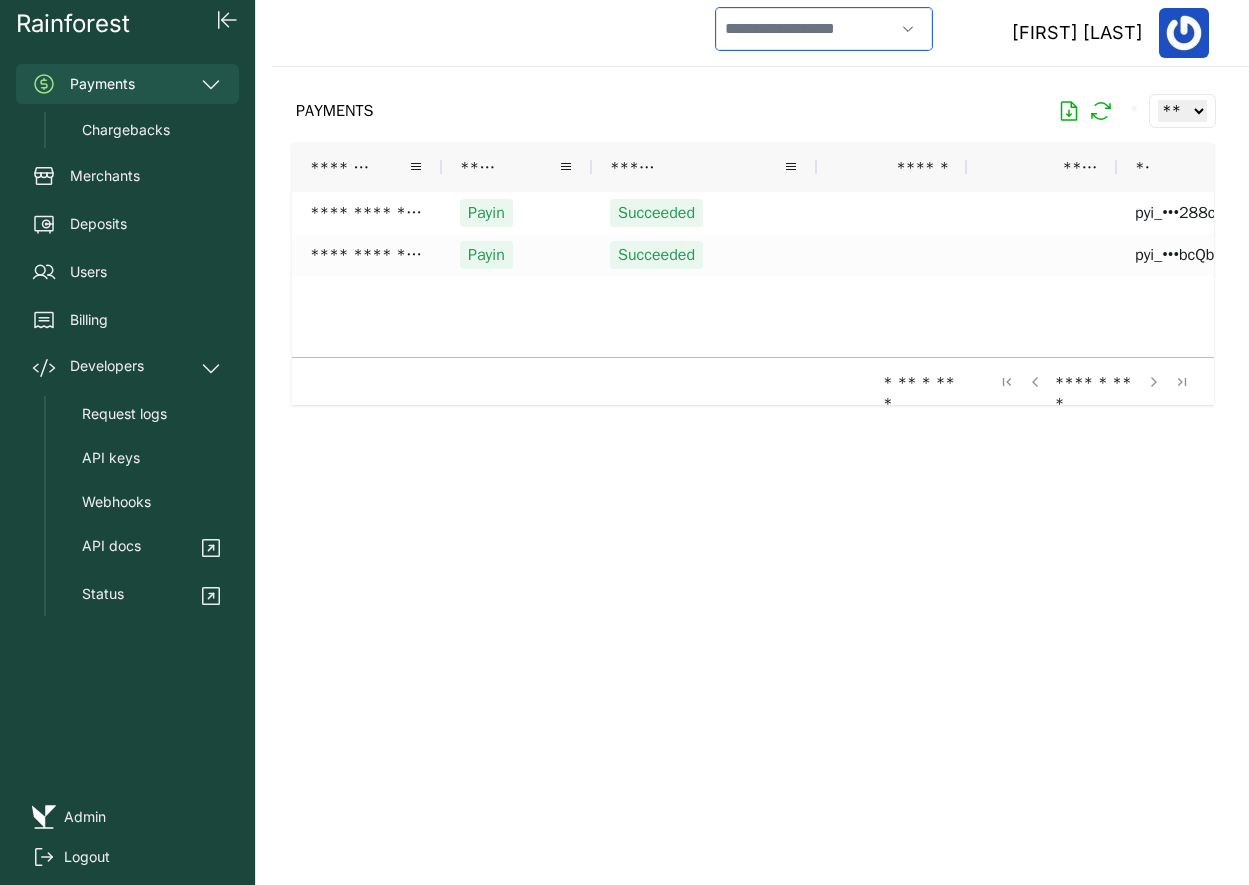 click at bounding box center [805, 29] 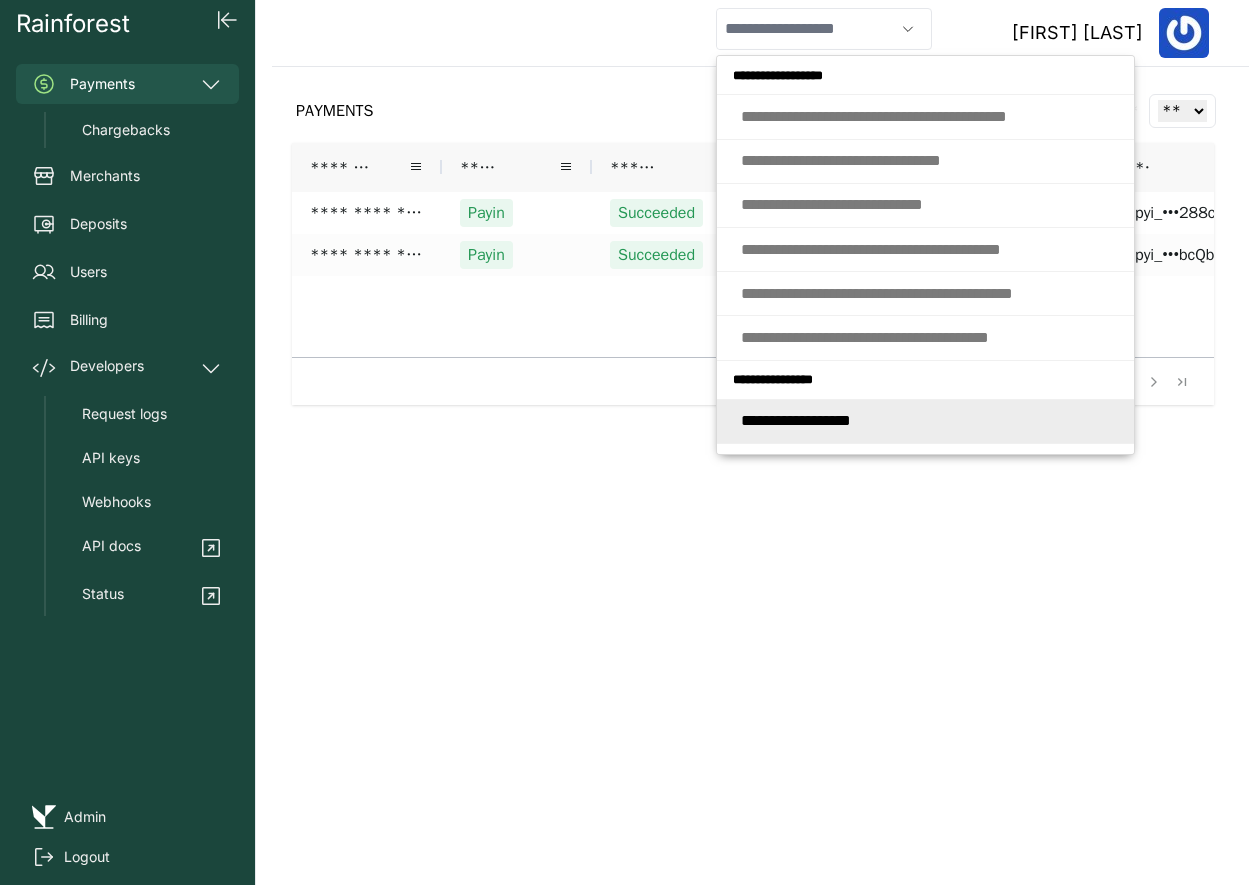 type on "**********" 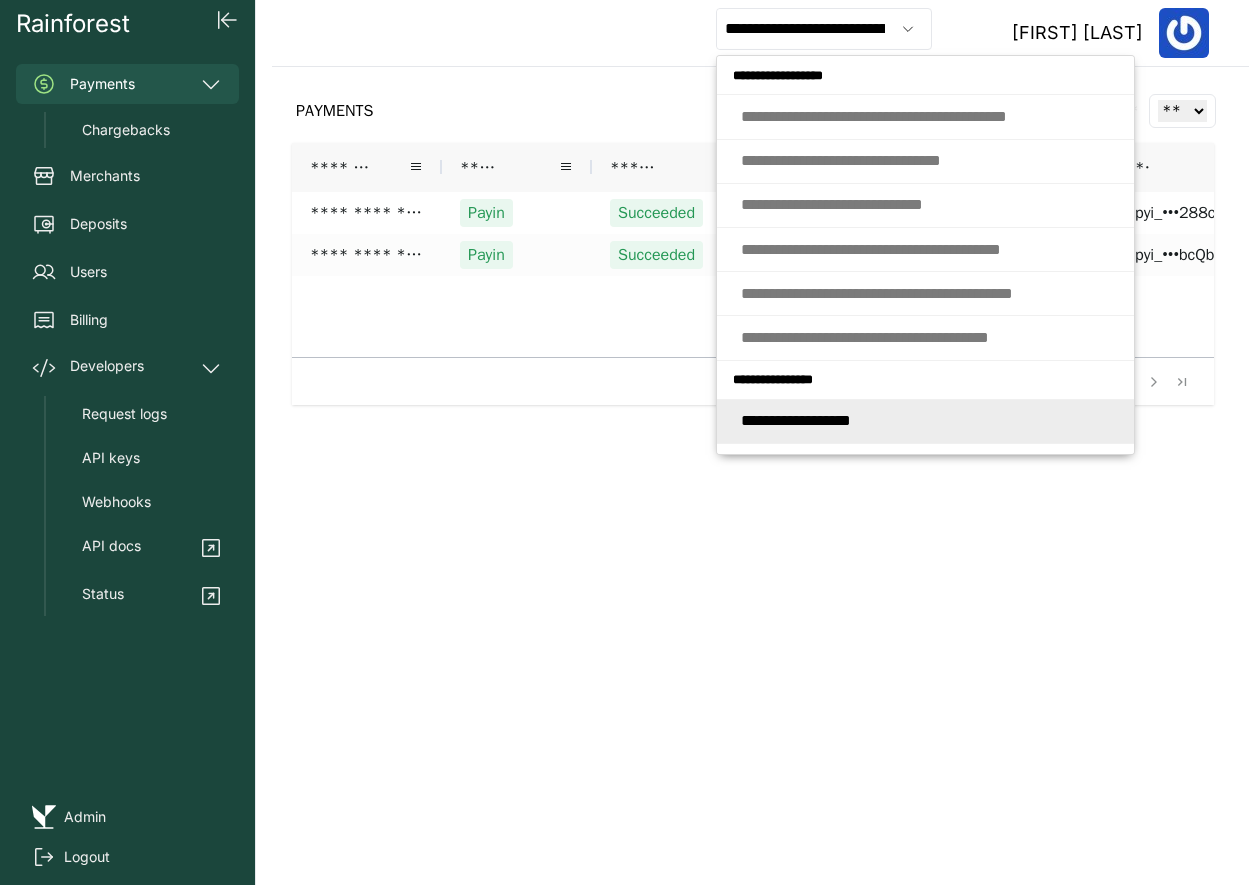 click at bounding box center [753, 460] 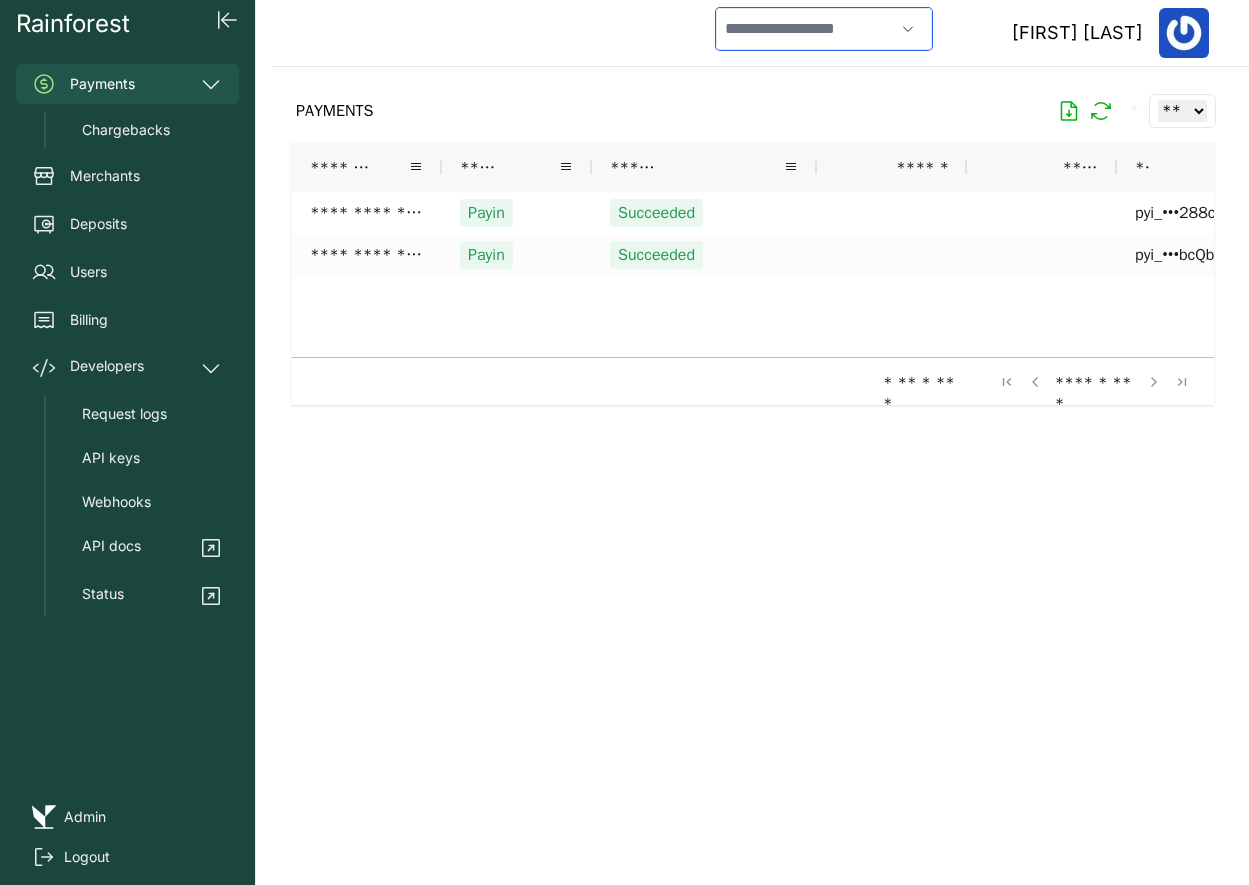 click at bounding box center [805, 29] 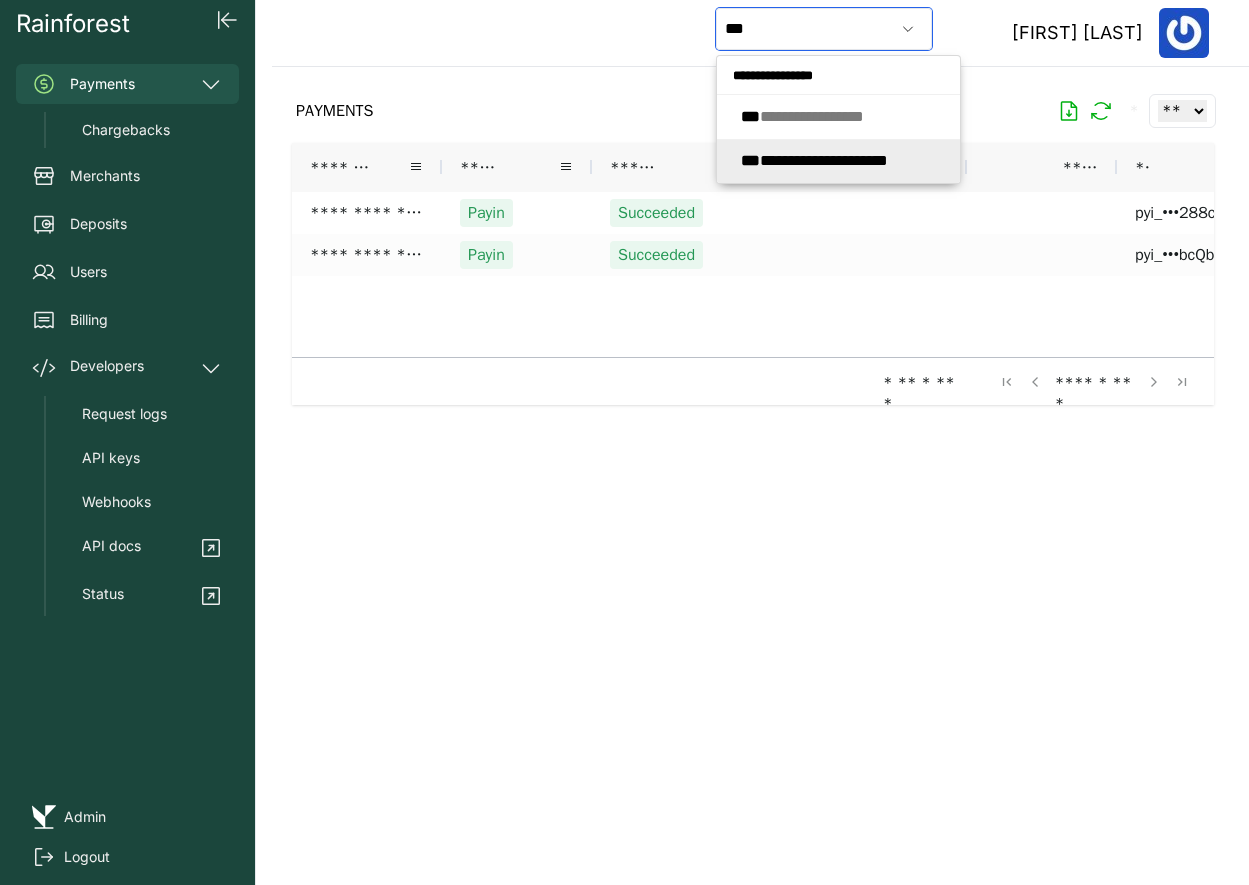 click on "**********" at bounding box center [814, 160] 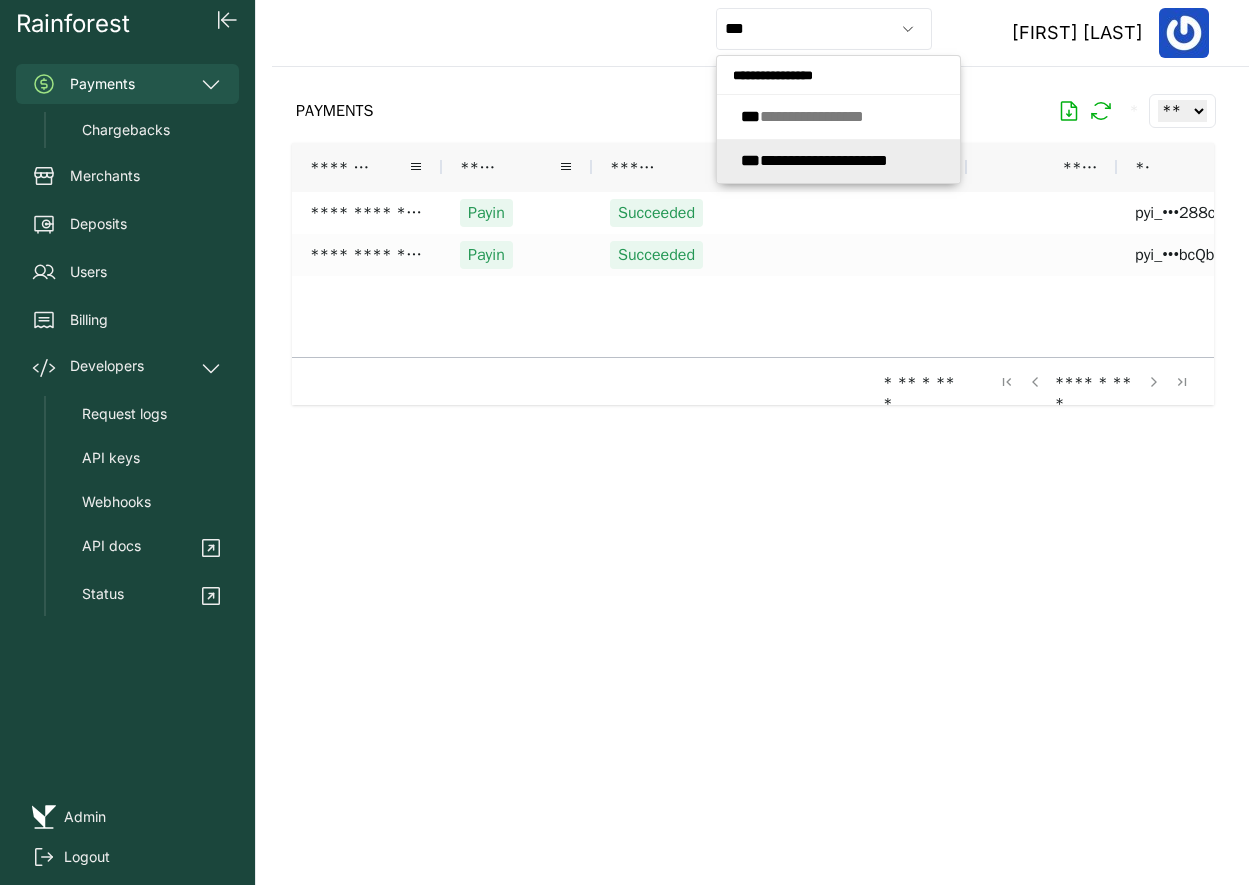 type on "**********" 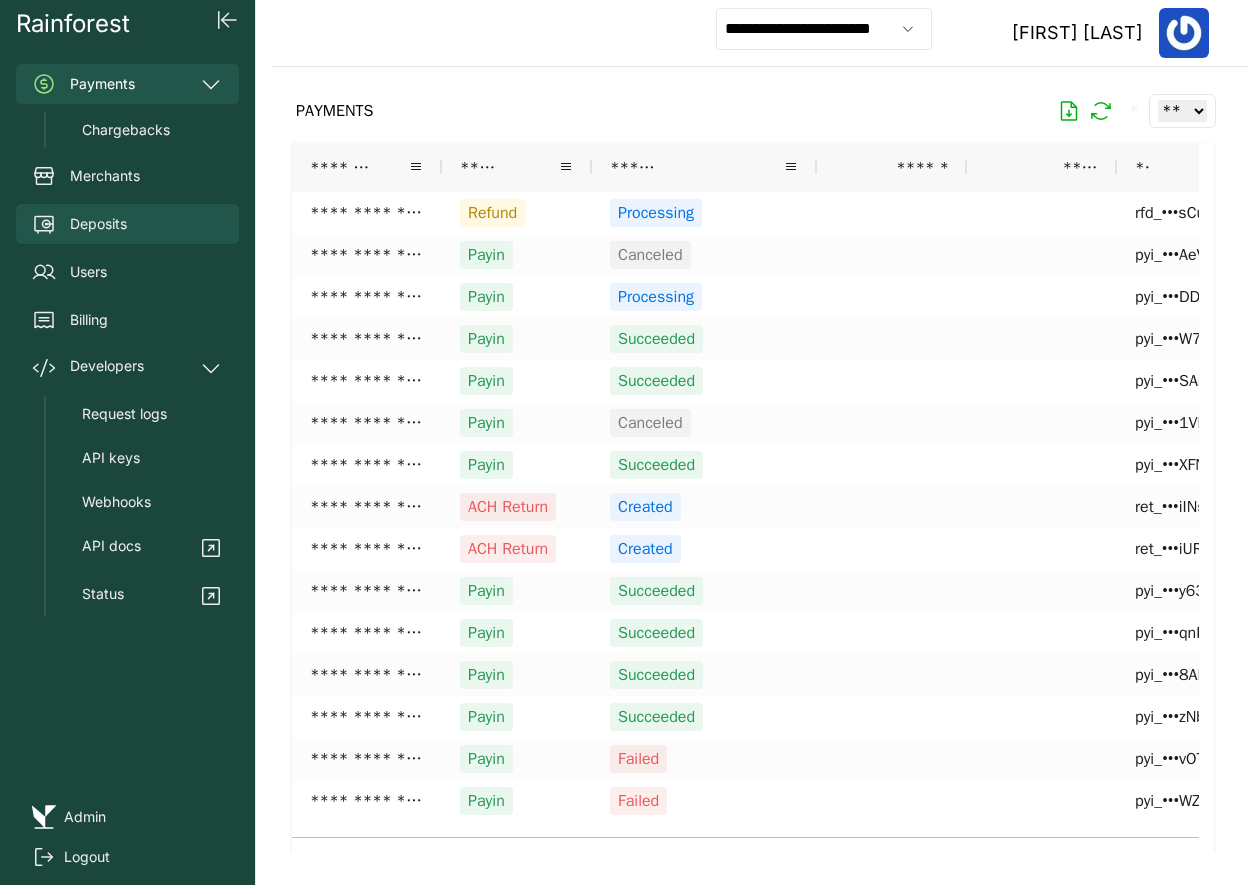 click on "Deposits" at bounding box center [127, 224] 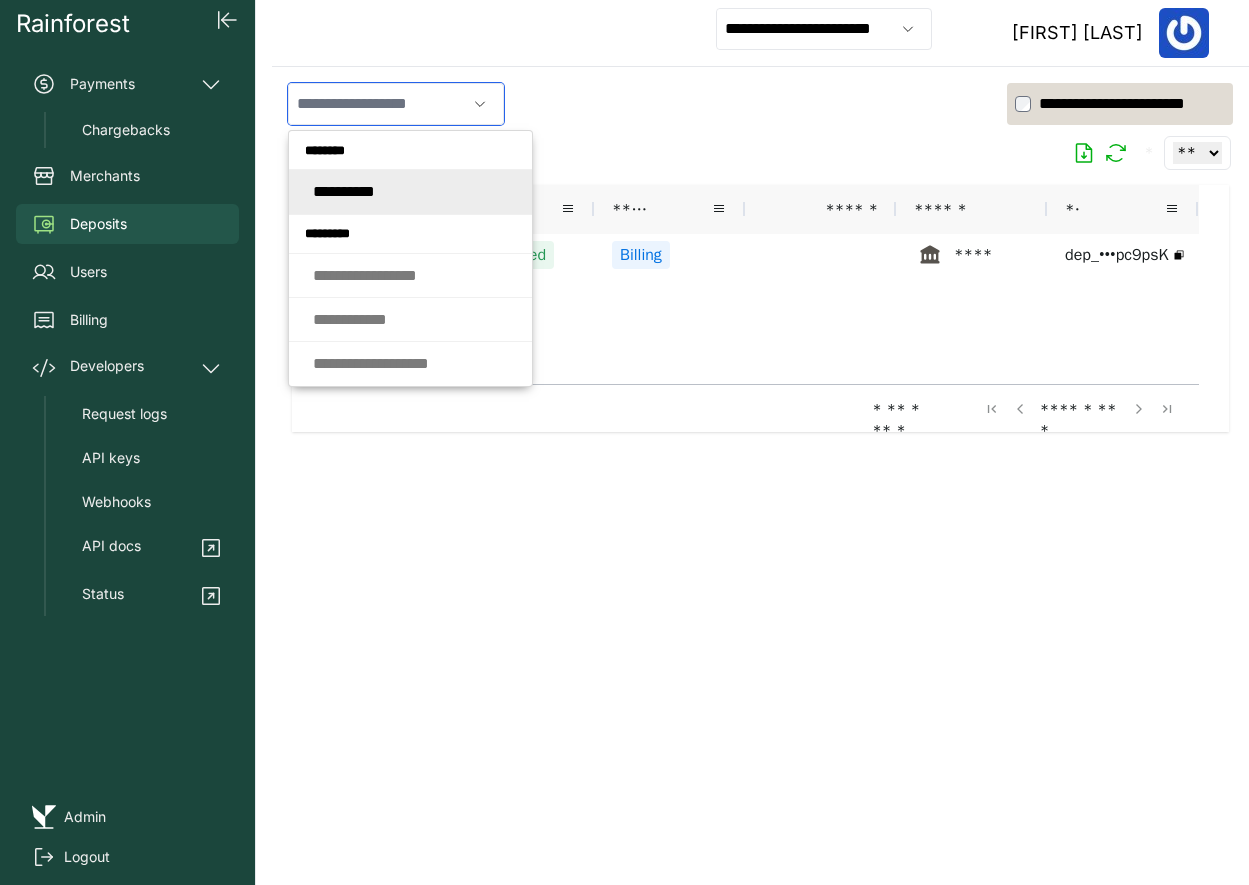 click at bounding box center [377, 104] 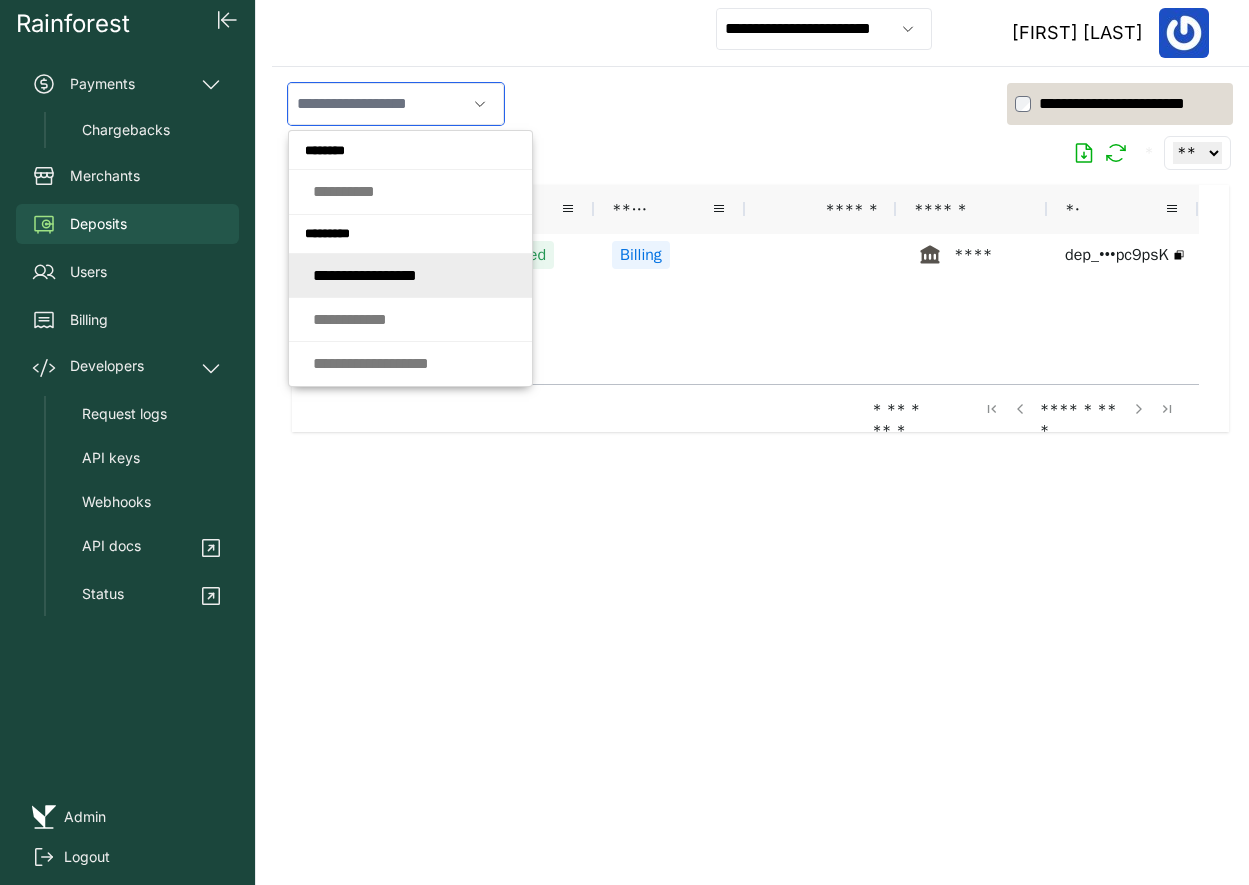 click on "* * * * * *   * * * * * * * * * *" at bounding box center [365, 275] 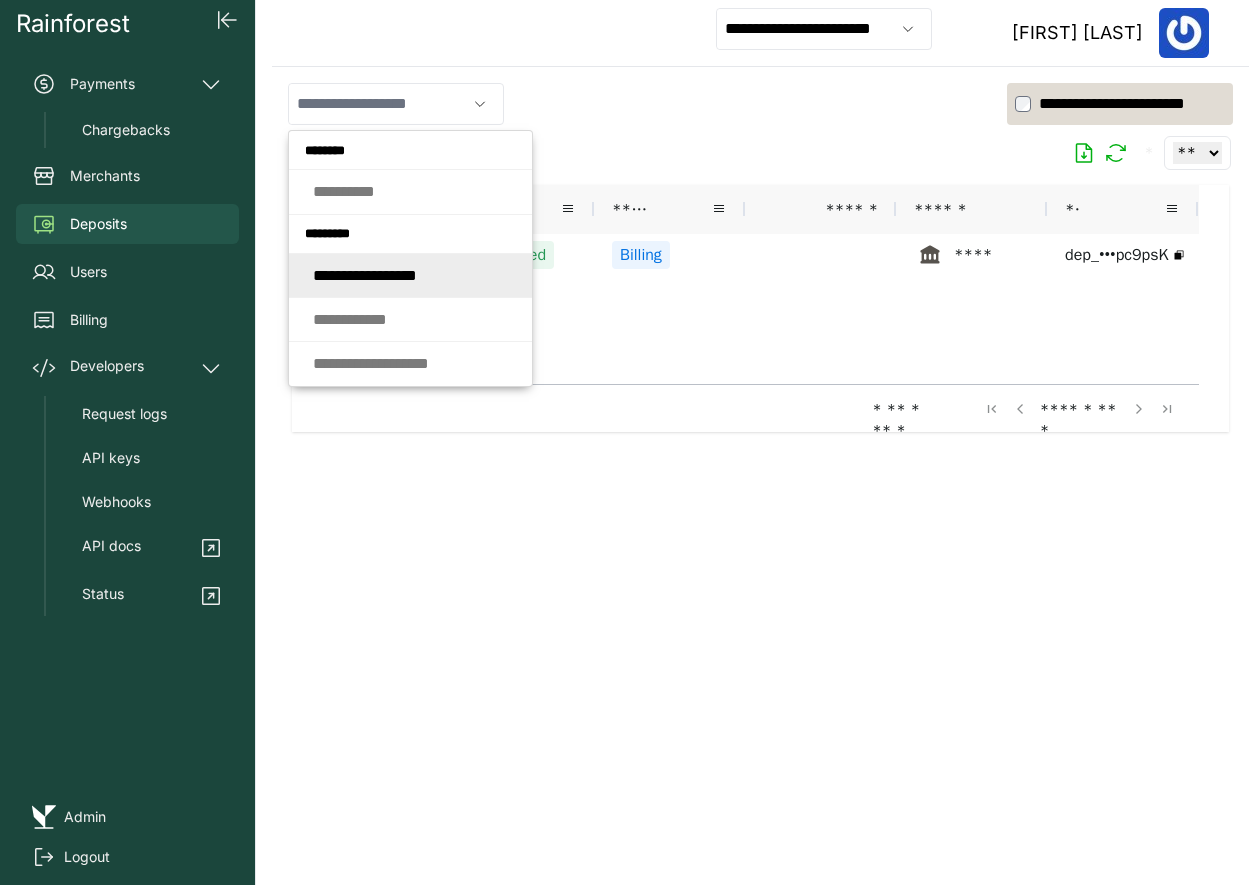 type on "**********" 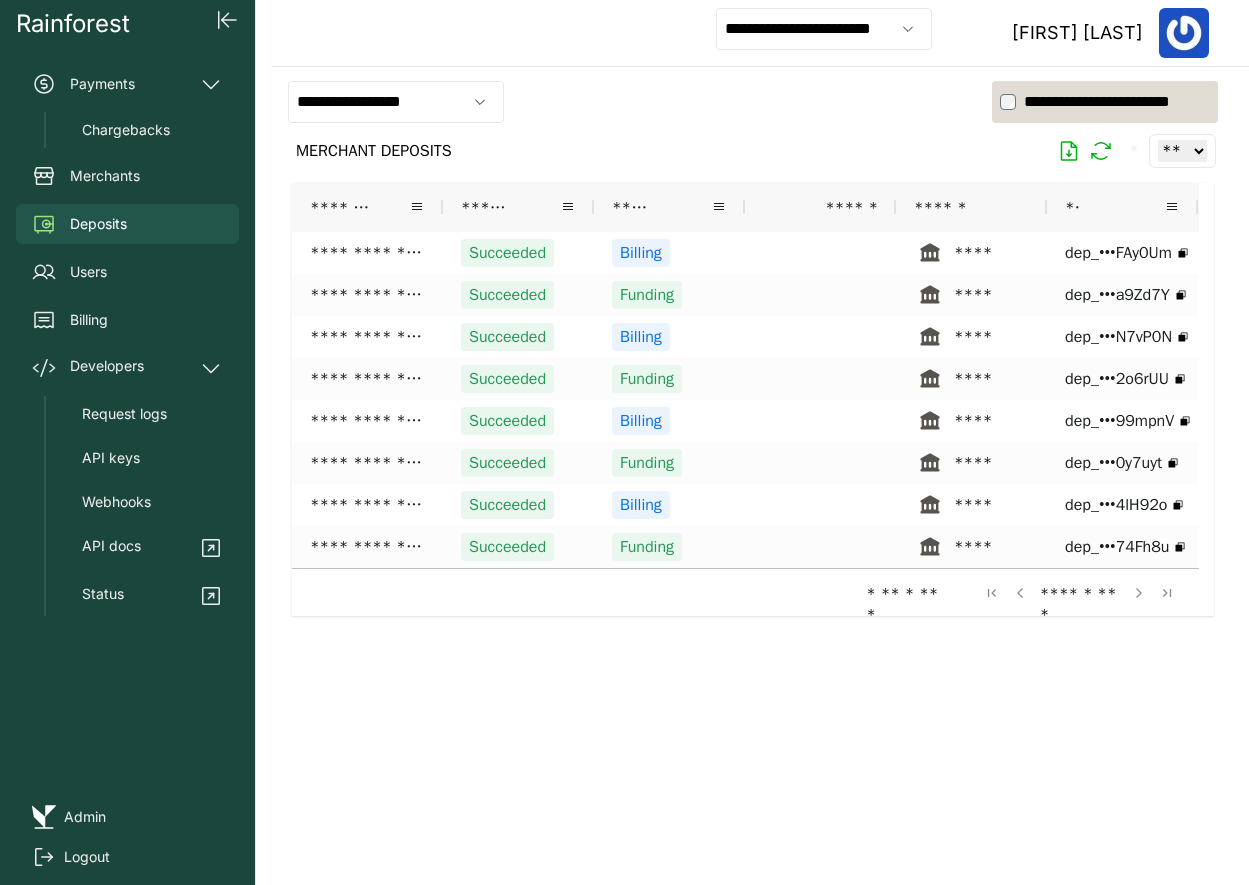 scroll, scrollTop: 0, scrollLeft: 0, axis: both 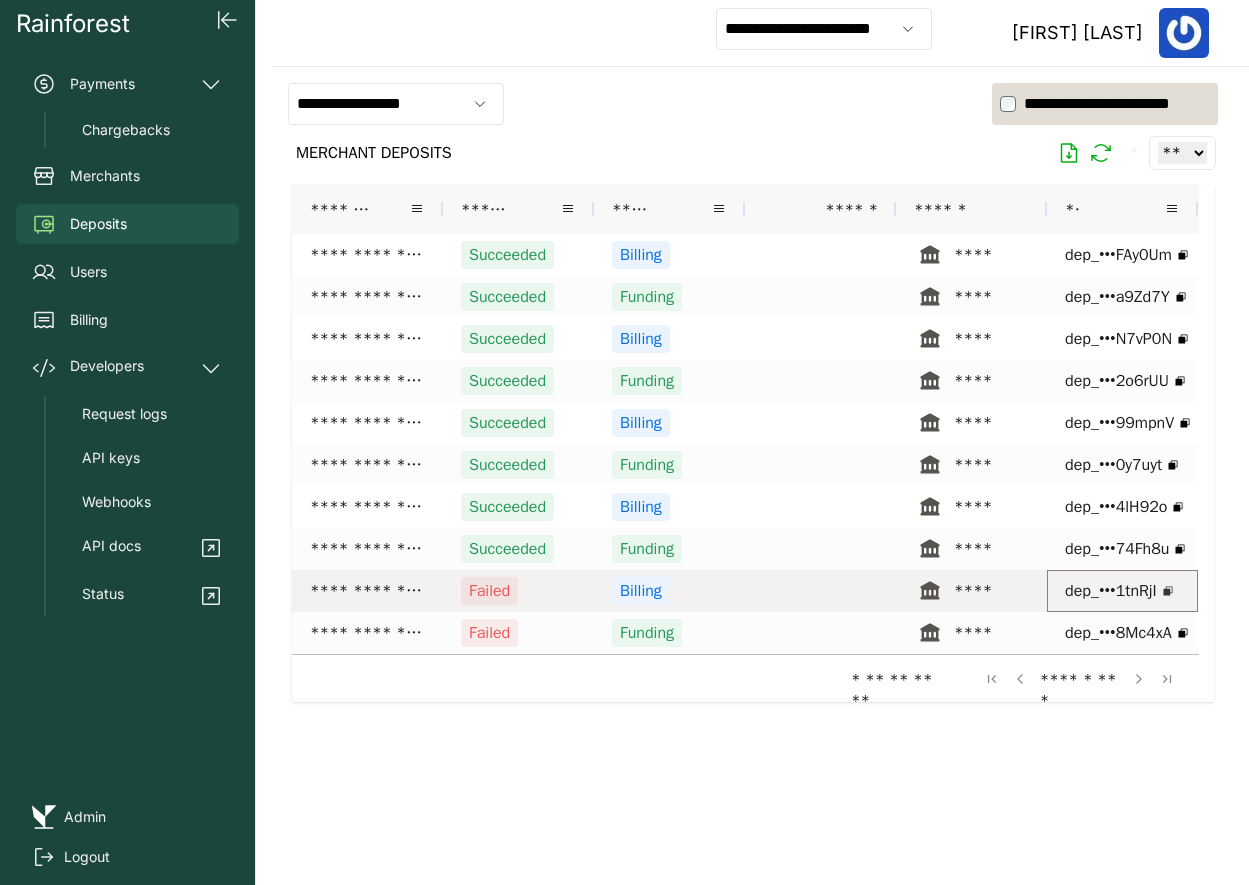 click 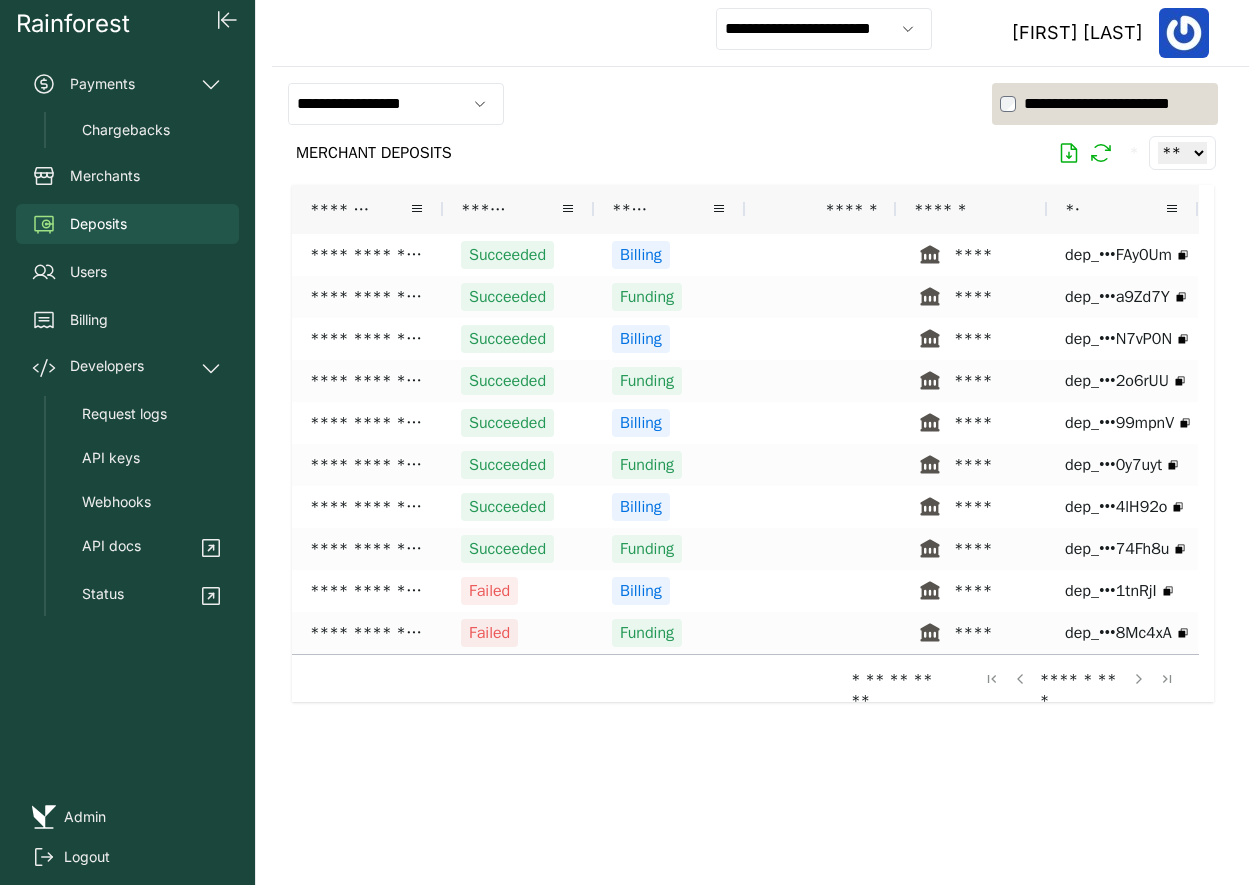 click on "**********" at bounding box center [824, 29] 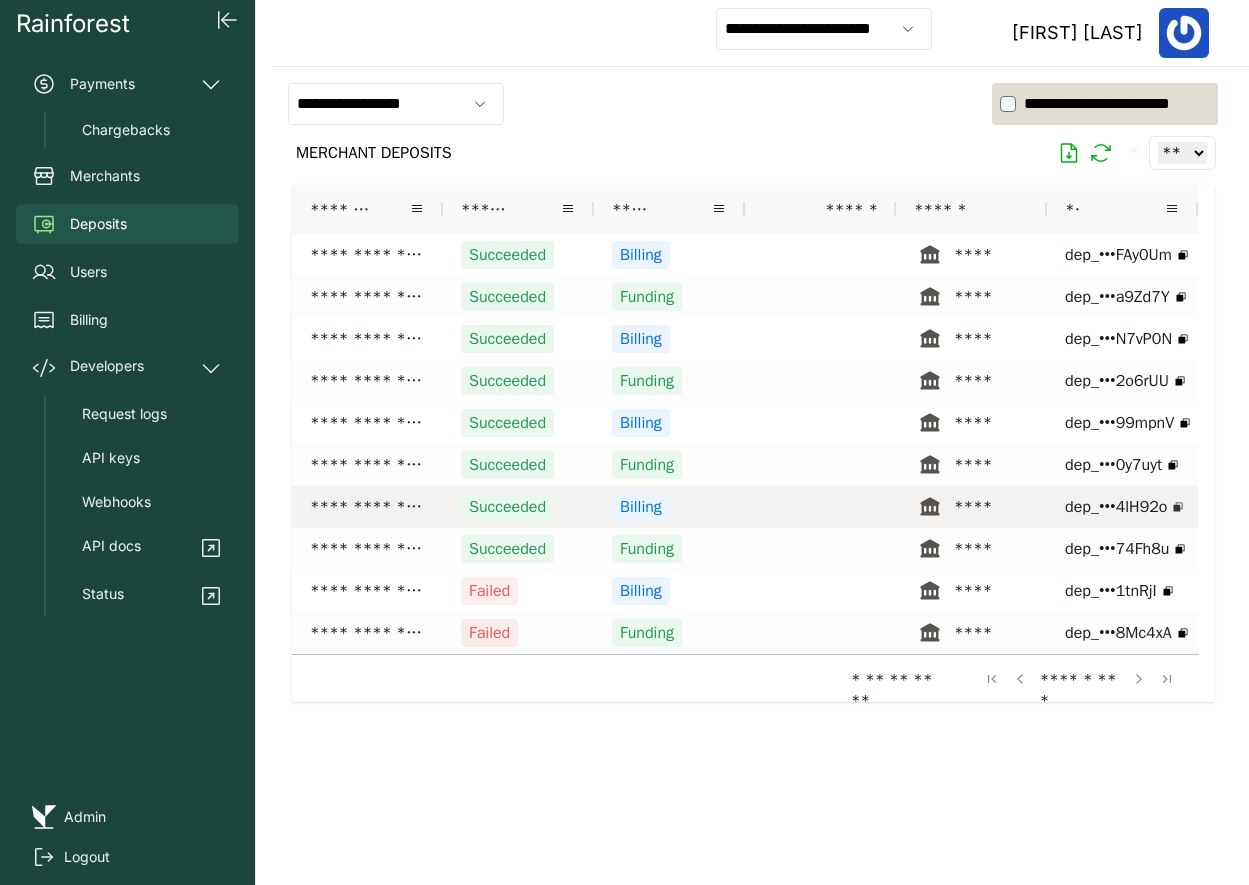 click 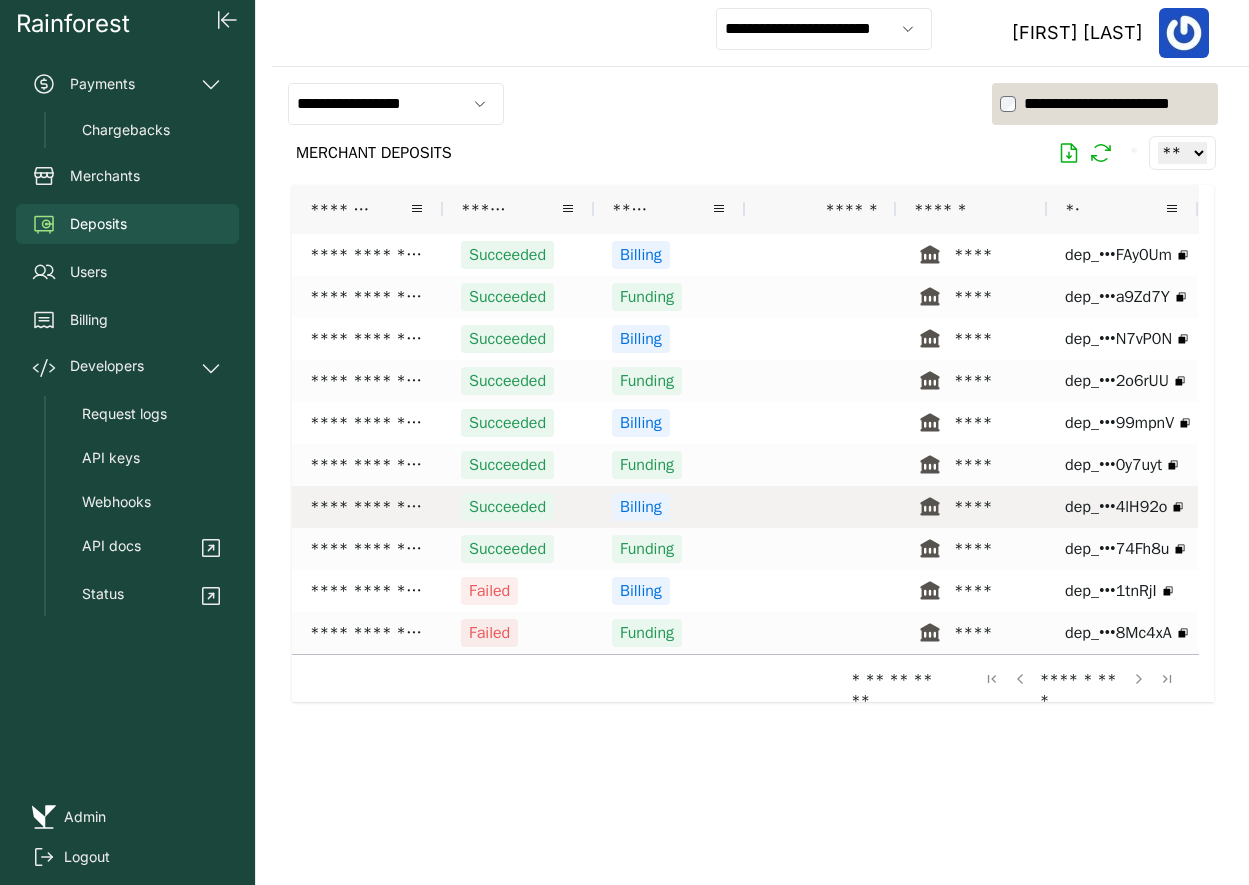 click on "**********" at bounding box center [367, 507] 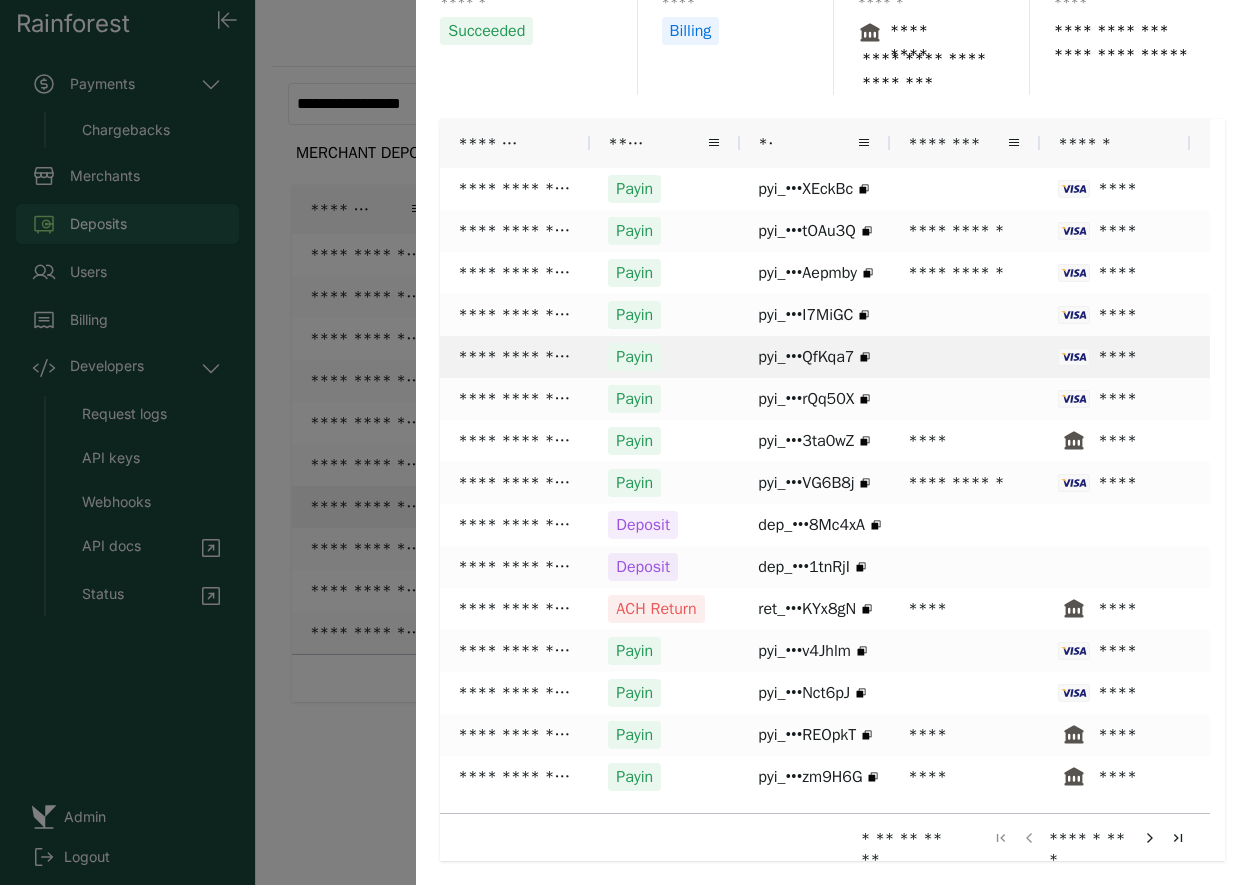 scroll, scrollTop: 186, scrollLeft: 0, axis: vertical 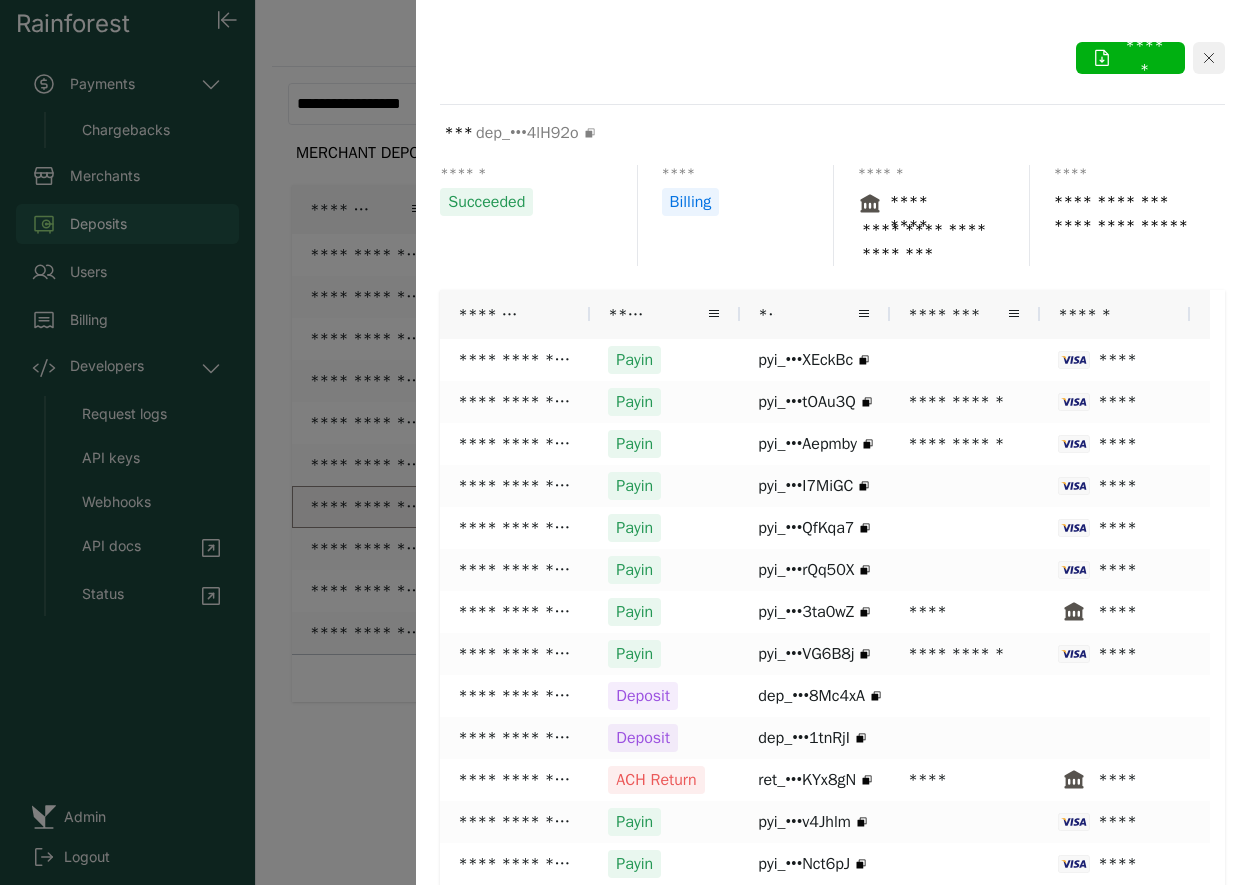 click 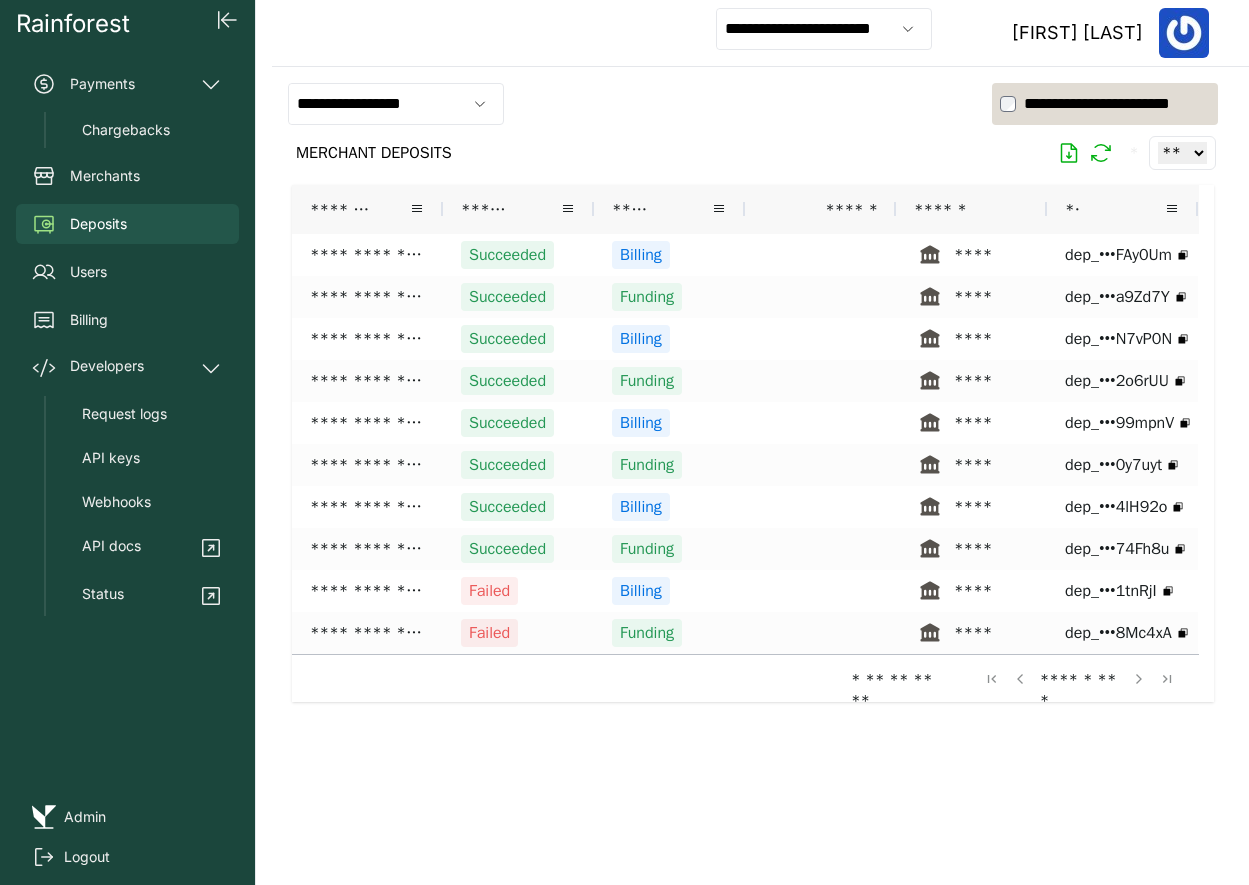 click at bounding box center (753, 518) 